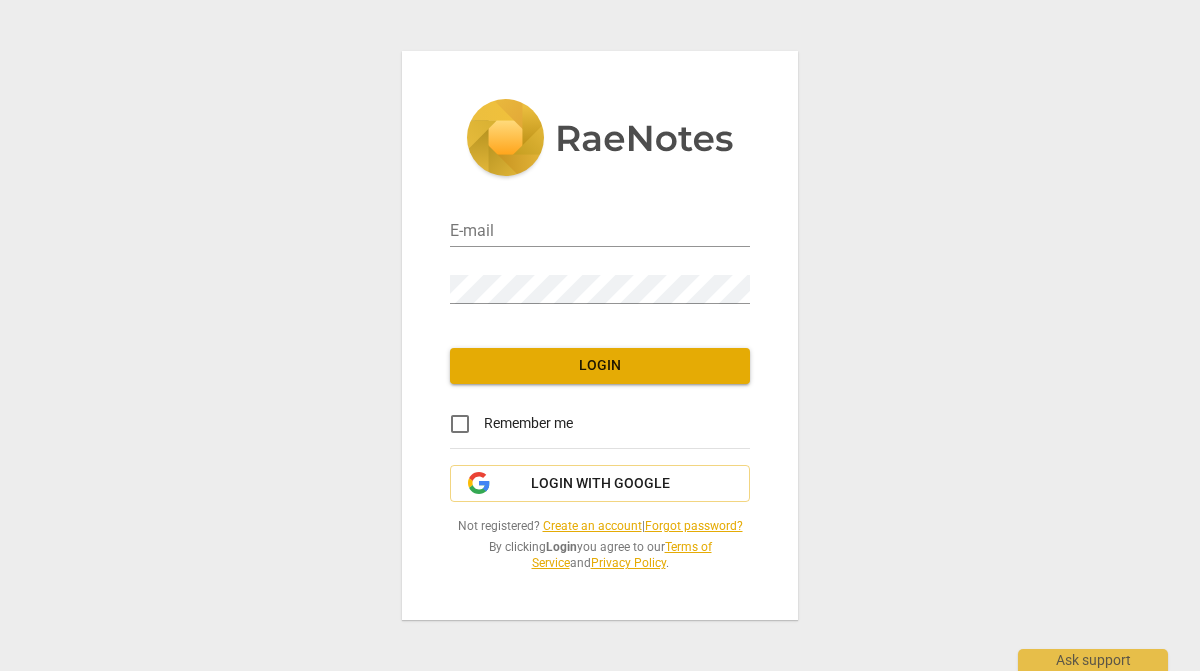 scroll, scrollTop: 0, scrollLeft: 0, axis: both 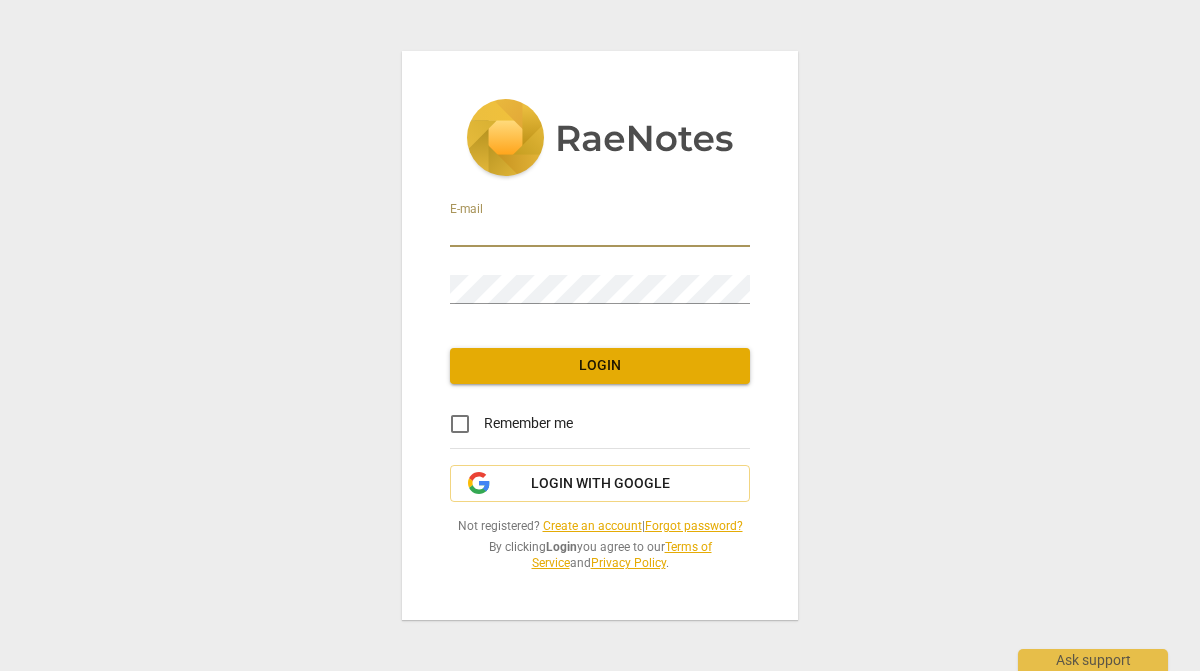 click at bounding box center [600, 232] 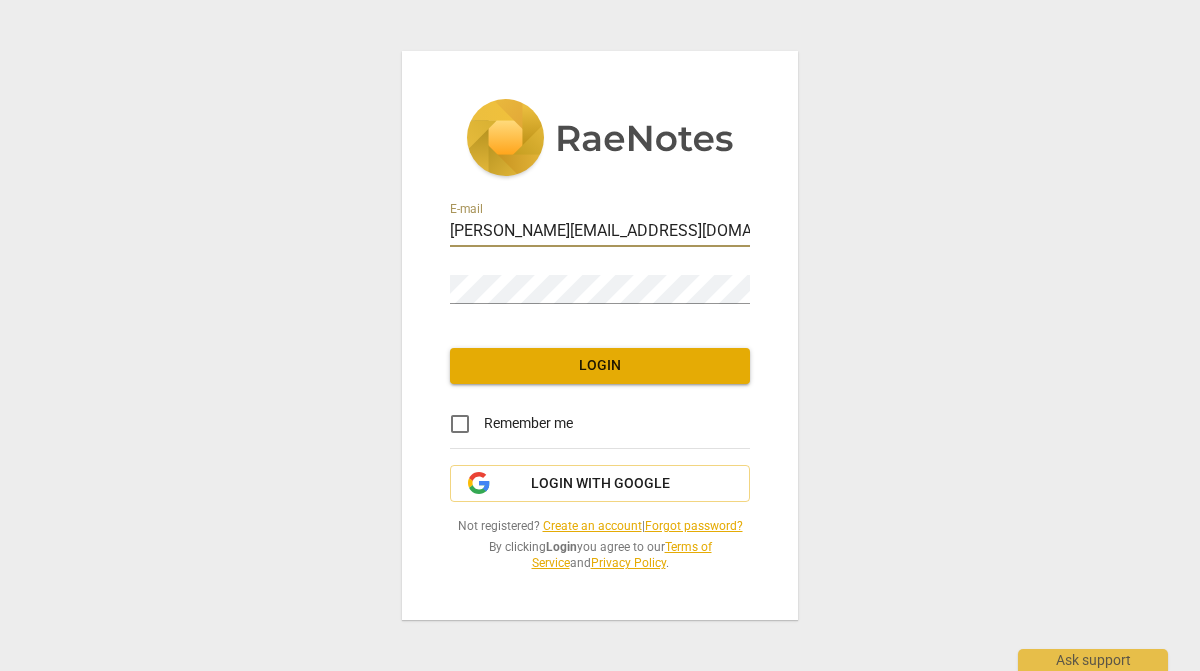 type on "bonnie@youthcoachinginstitute.com" 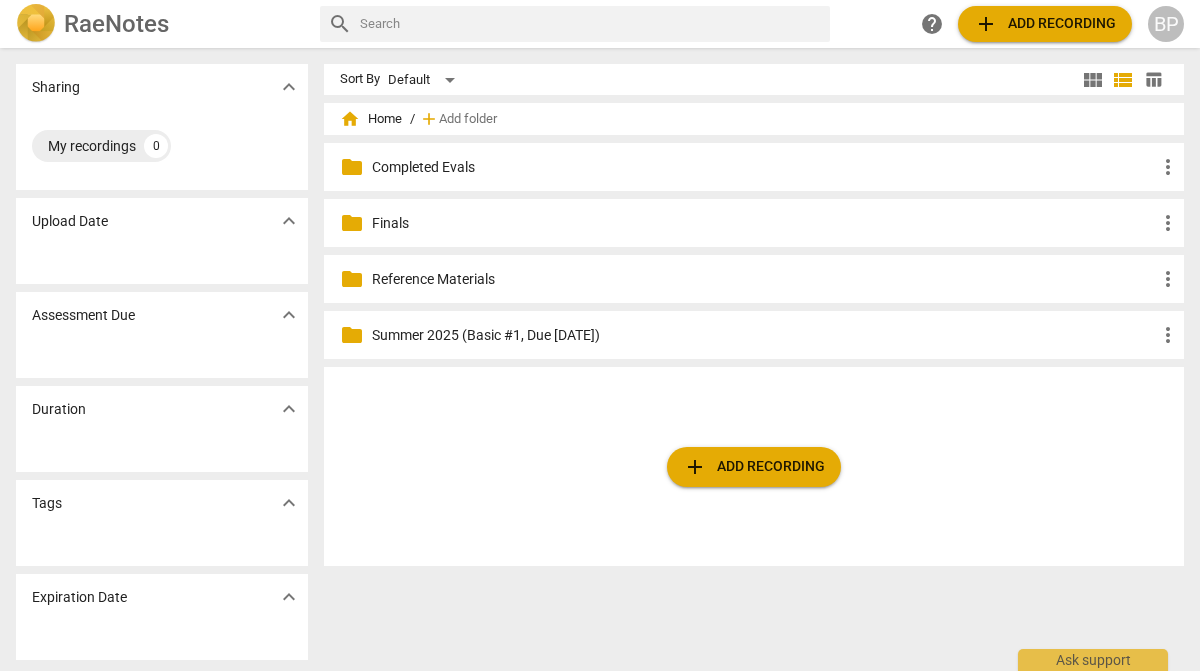 click on "add   Add recording" at bounding box center [1045, 24] 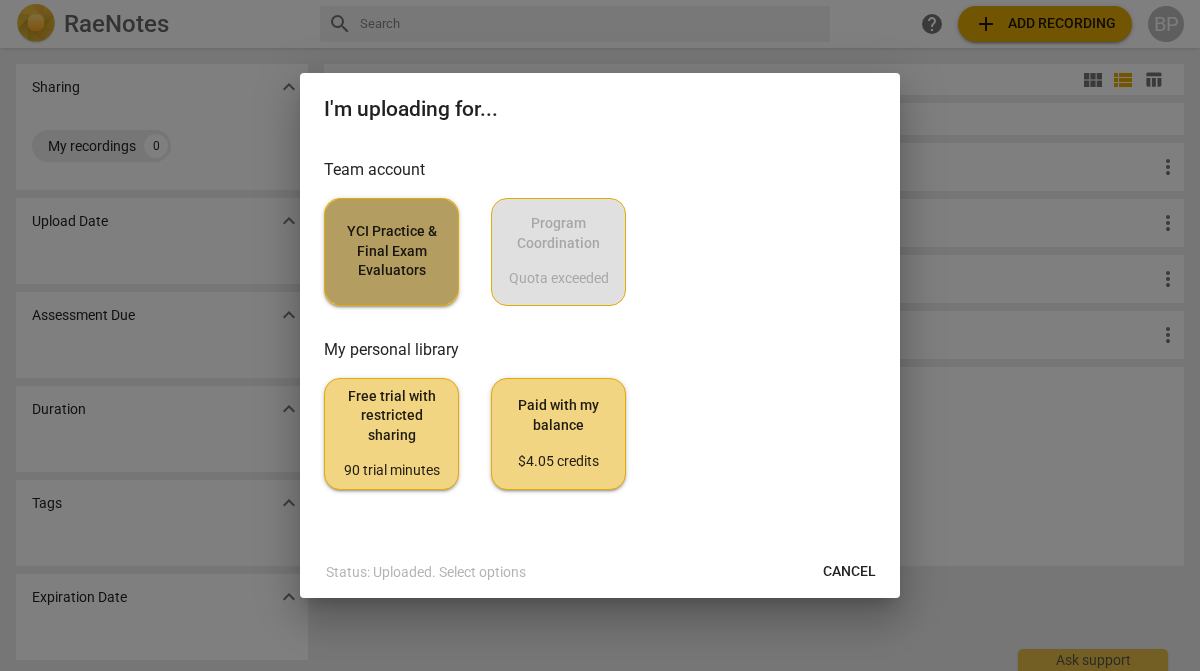 click on "YCI Practice & Final Exam Evaluators" at bounding box center (391, 251) 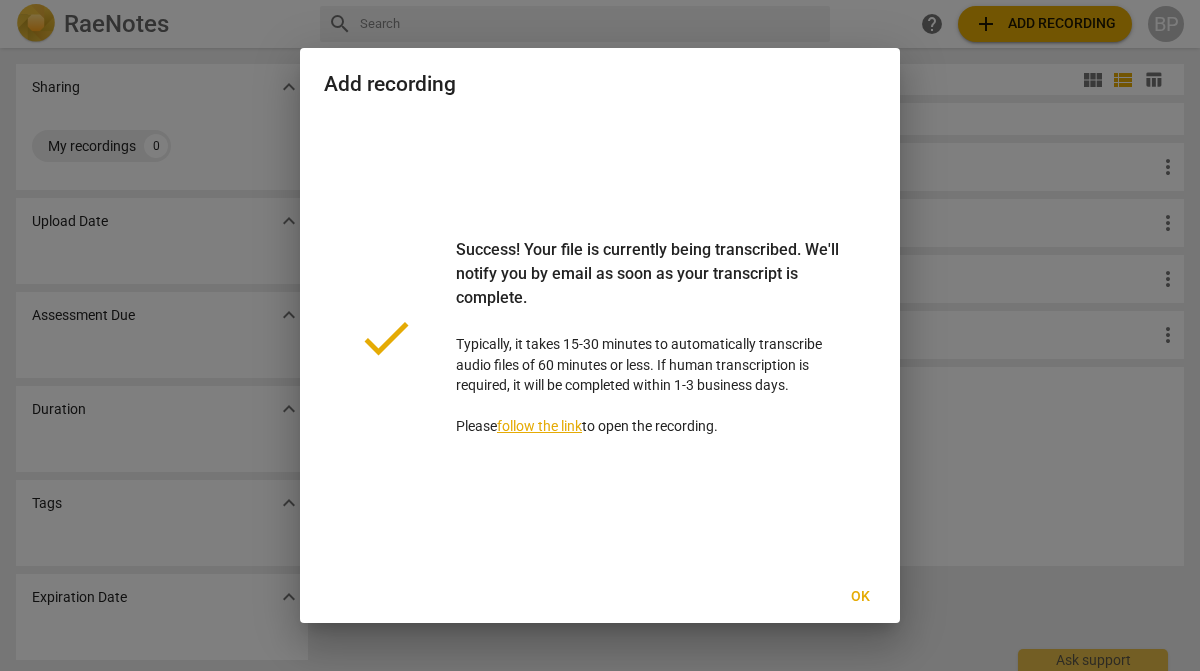 click on "Ok" at bounding box center (860, 597) 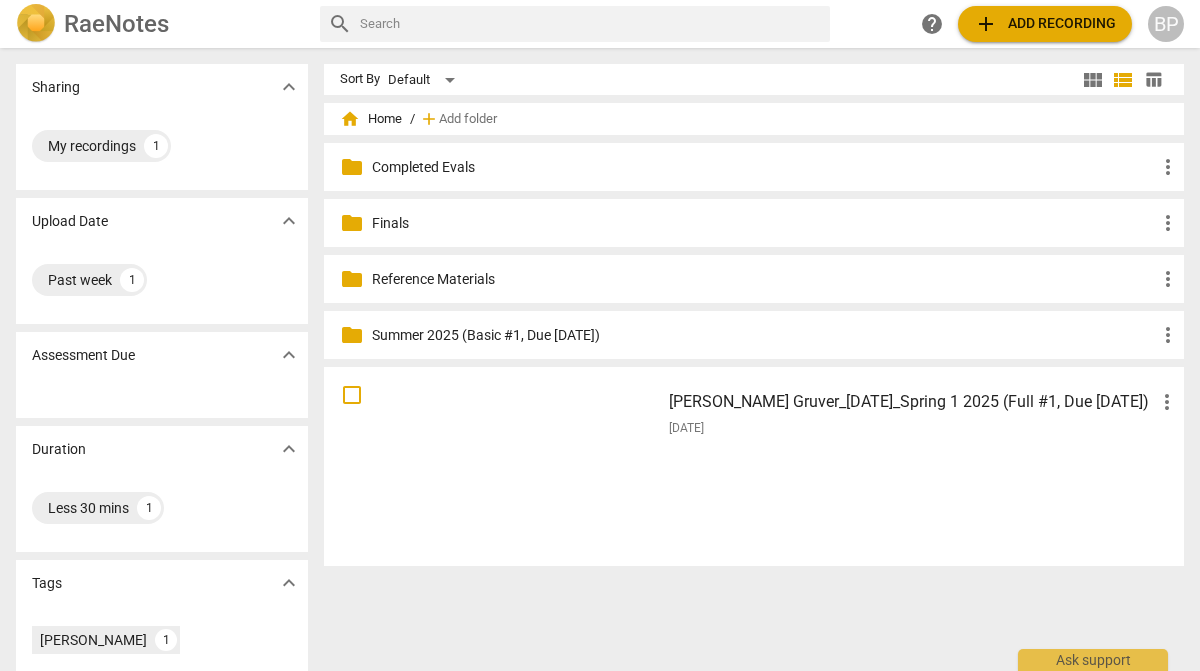 type 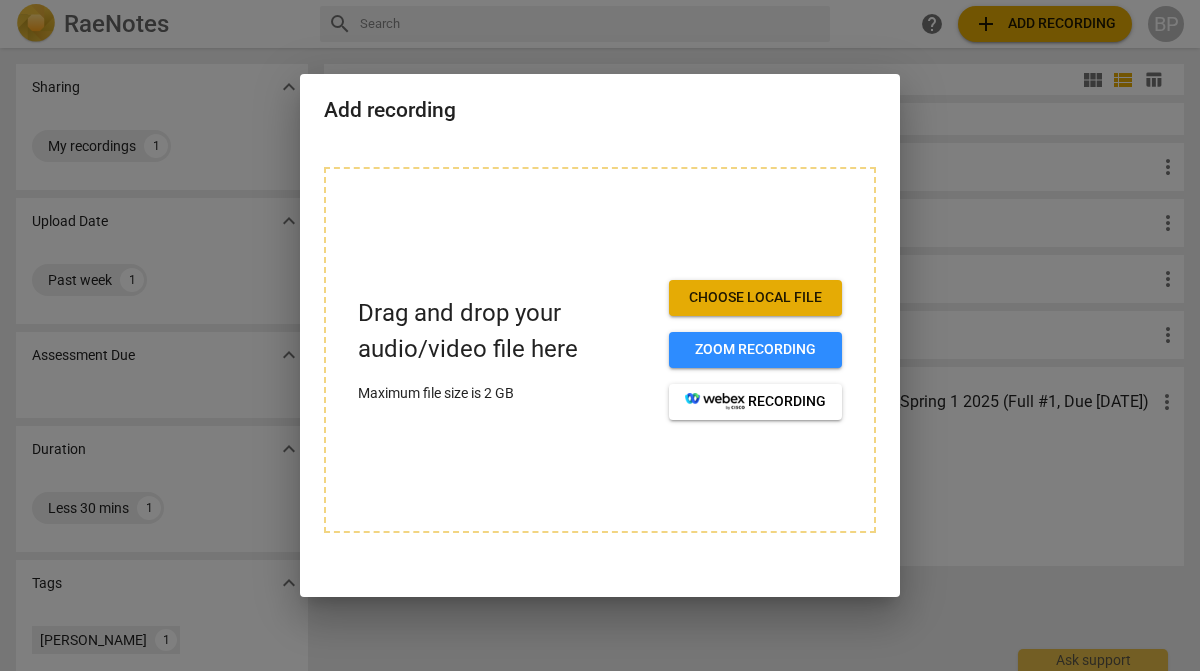 click on "Choose local file" at bounding box center [755, 298] 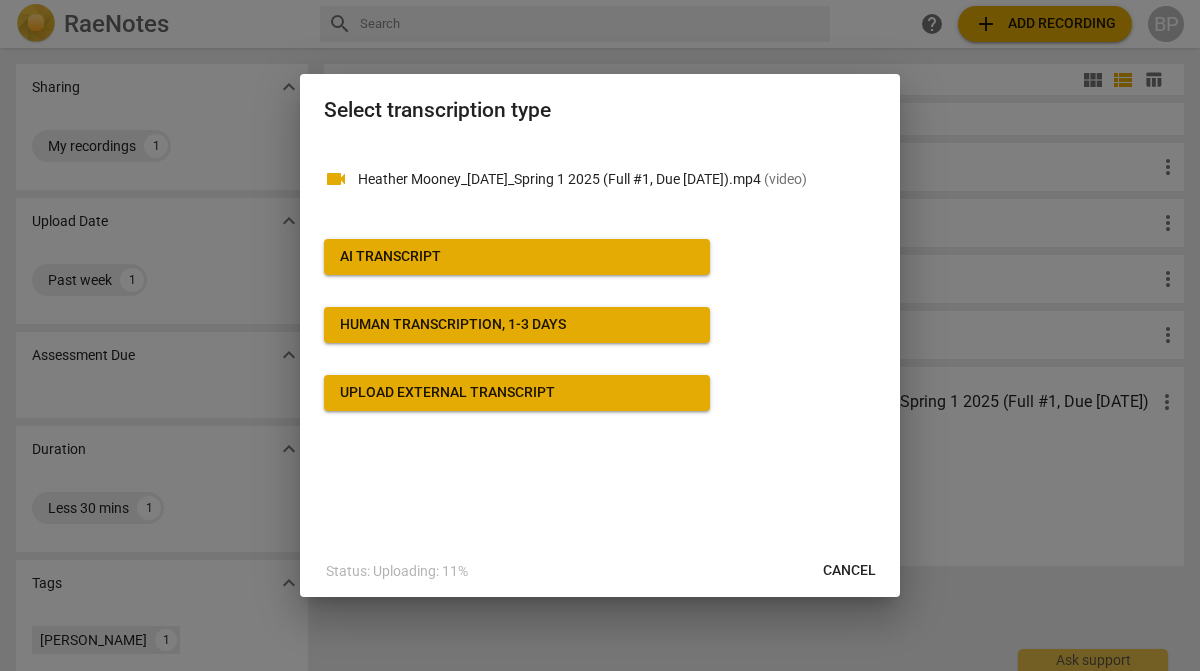 click on "AI Transcript" at bounding box center [390, 257] 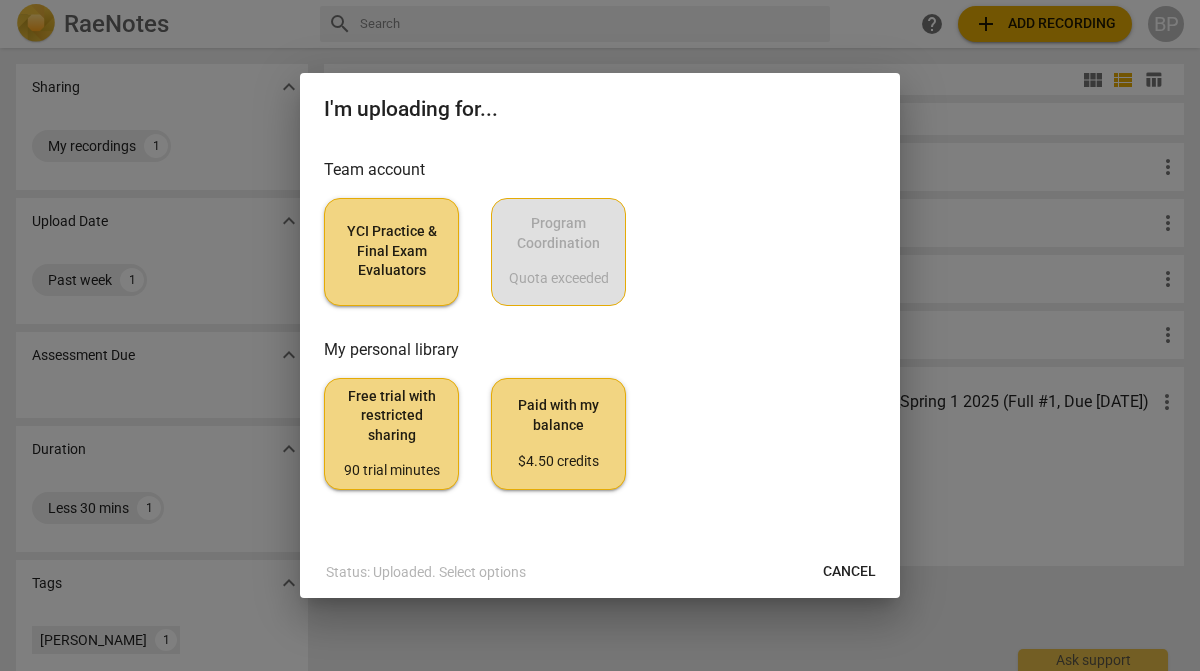 click on "YCI Practice & Final Exam Evaluators" at bounding box center [391, 251] 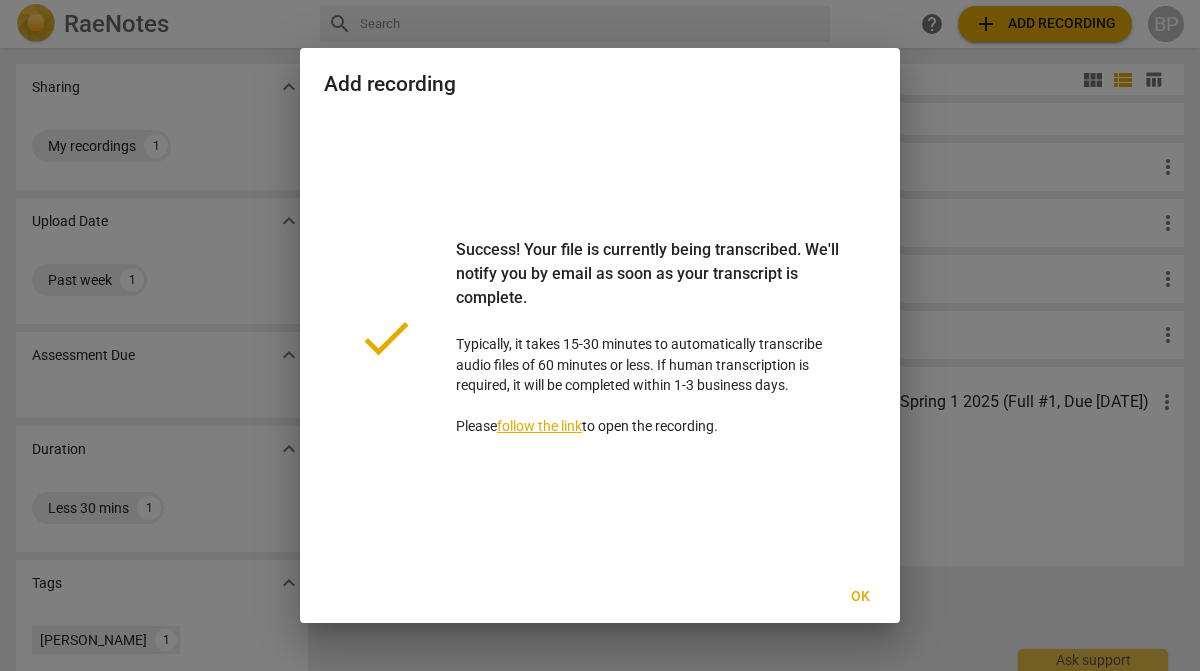 click on "Ok" at bounding box center (860, 597) 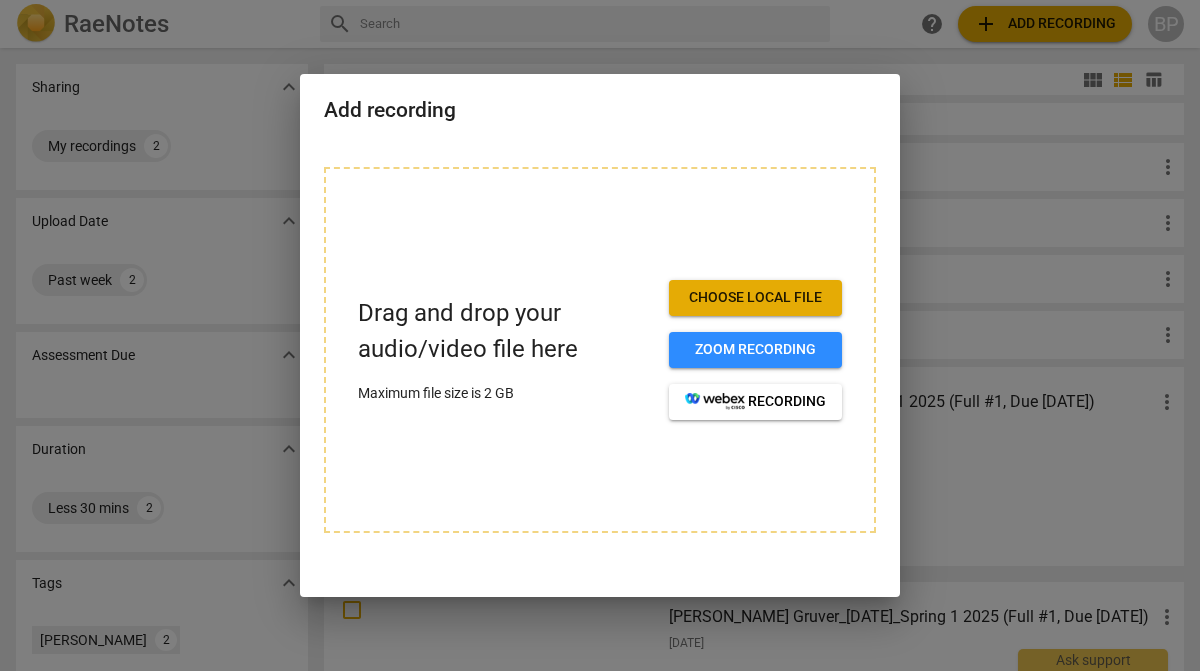 type 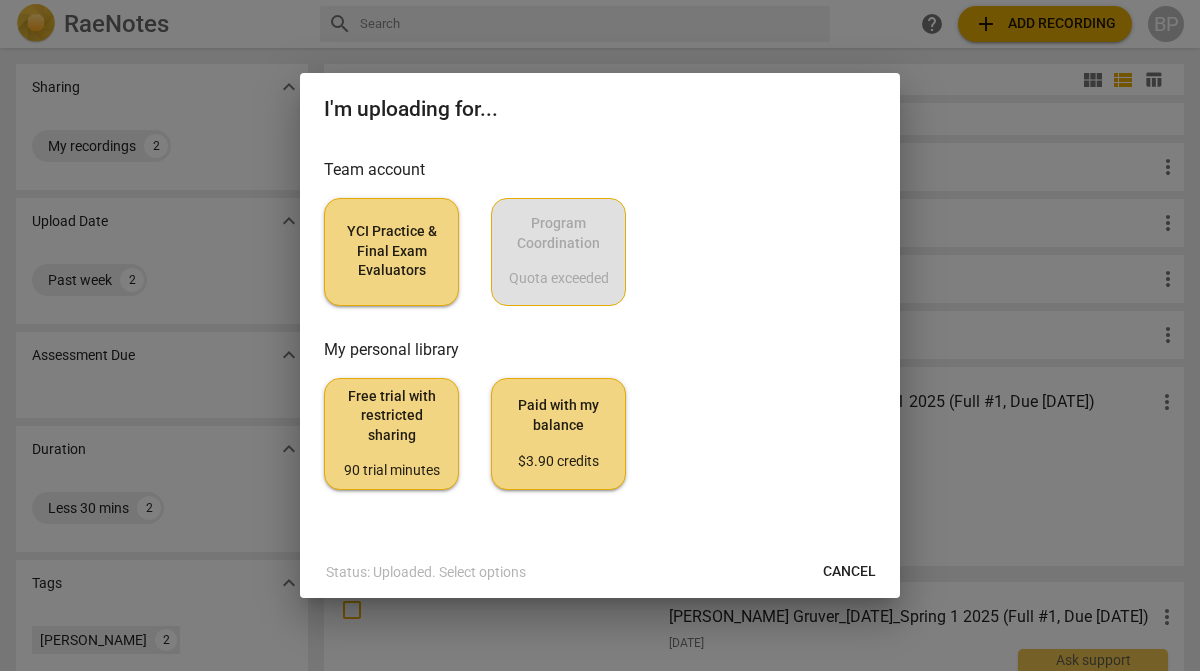 click on "YCI Practice & Final Exam Evaluators" at bounding box center [391, 251] 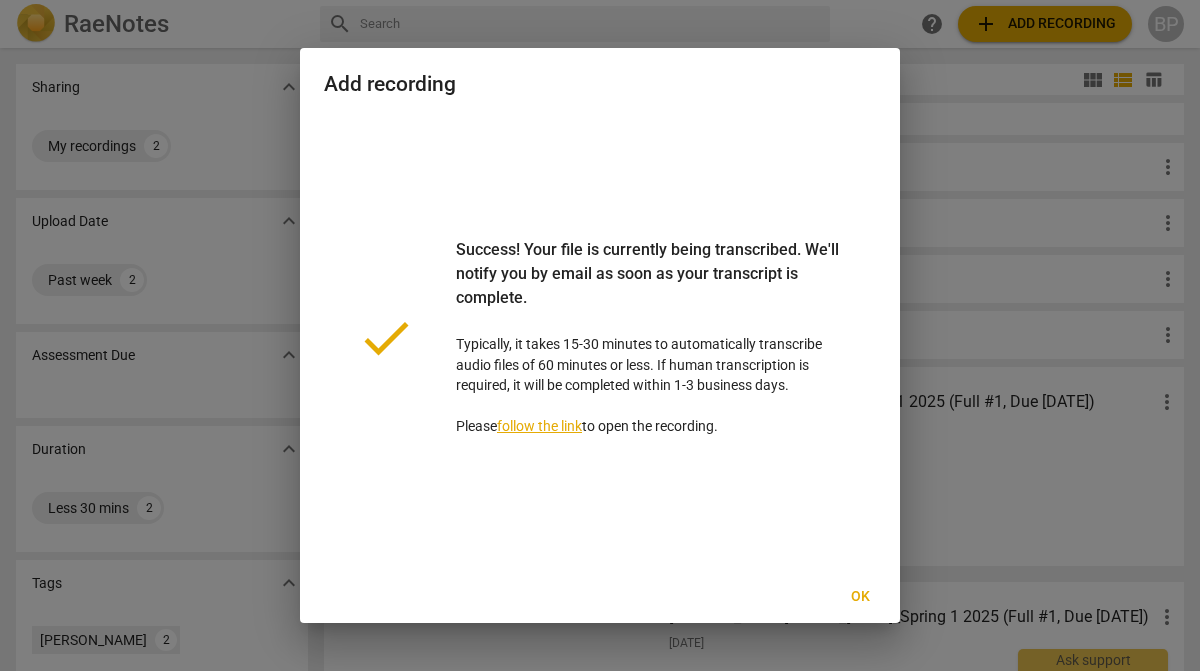 click on "Ok" at bounding box center (860, 597) 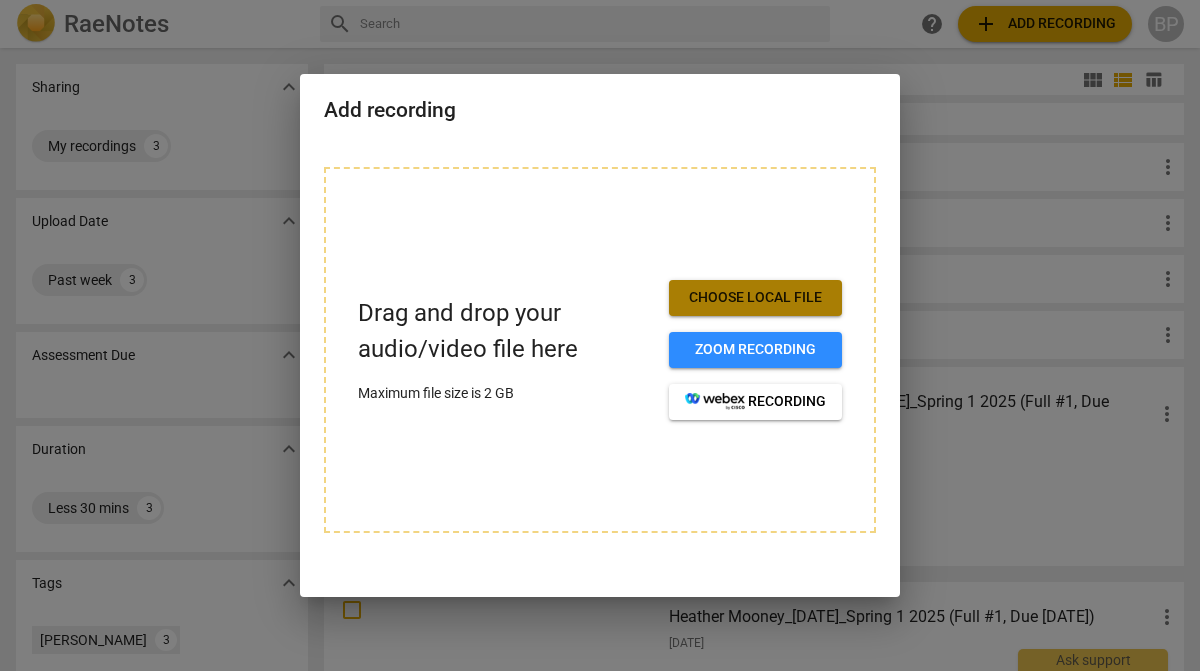 click on "Choose local file" at bounding box center (755, 298) 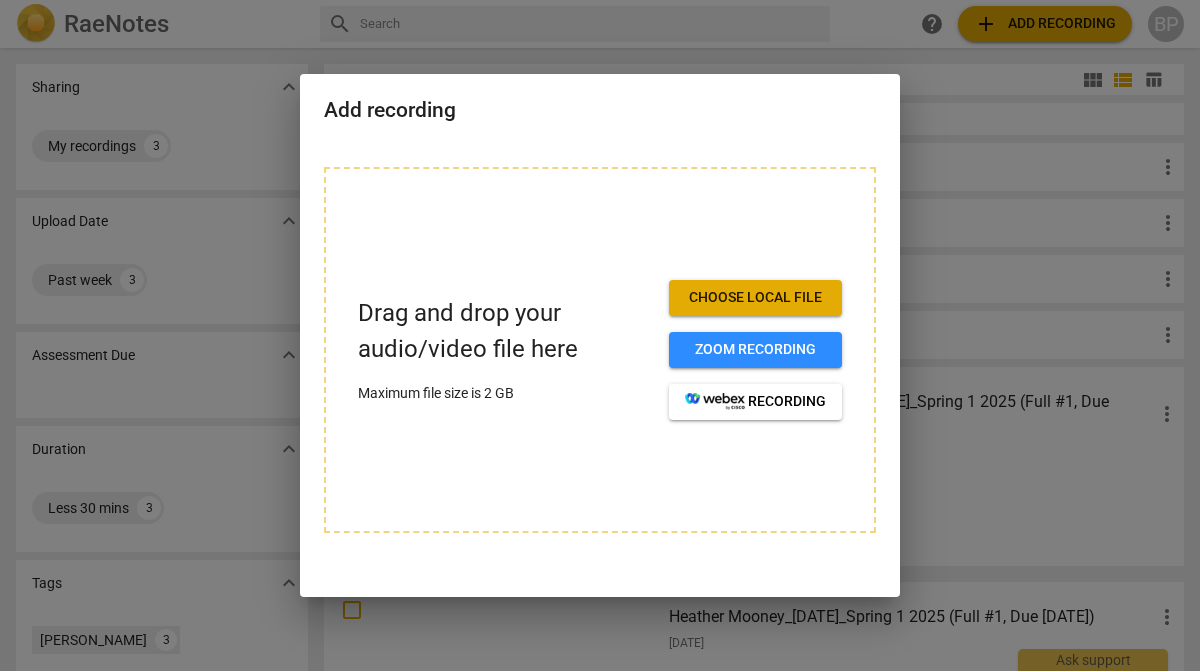 type 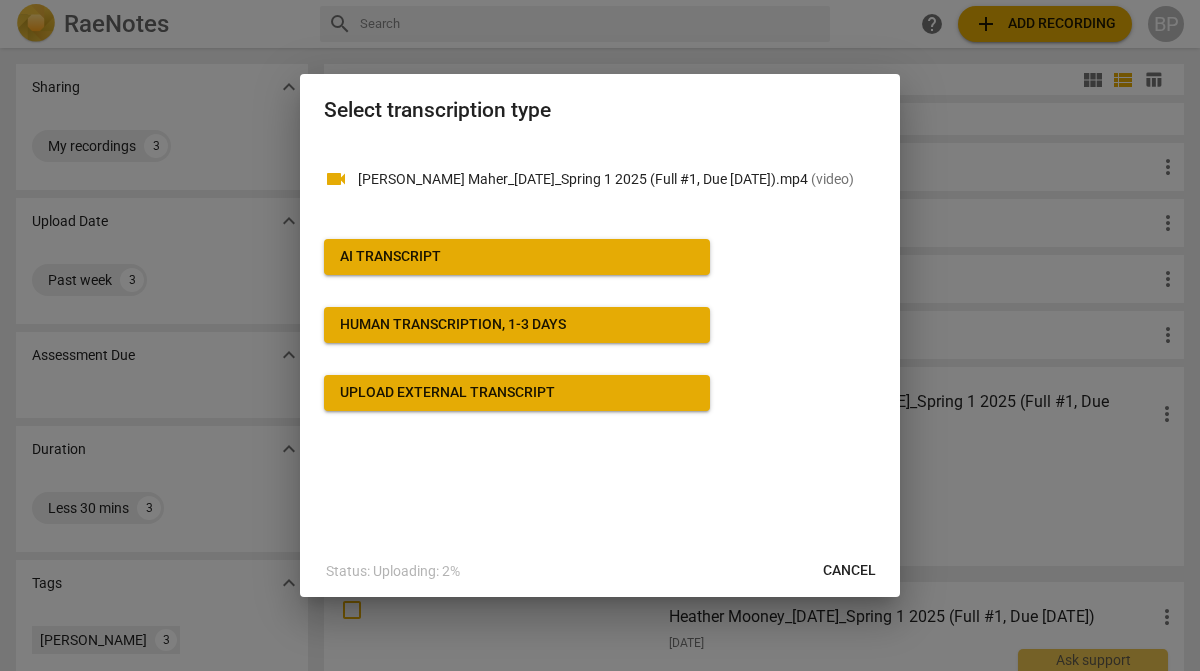 click on "AI Transcript" at bounding box center (390, 257) 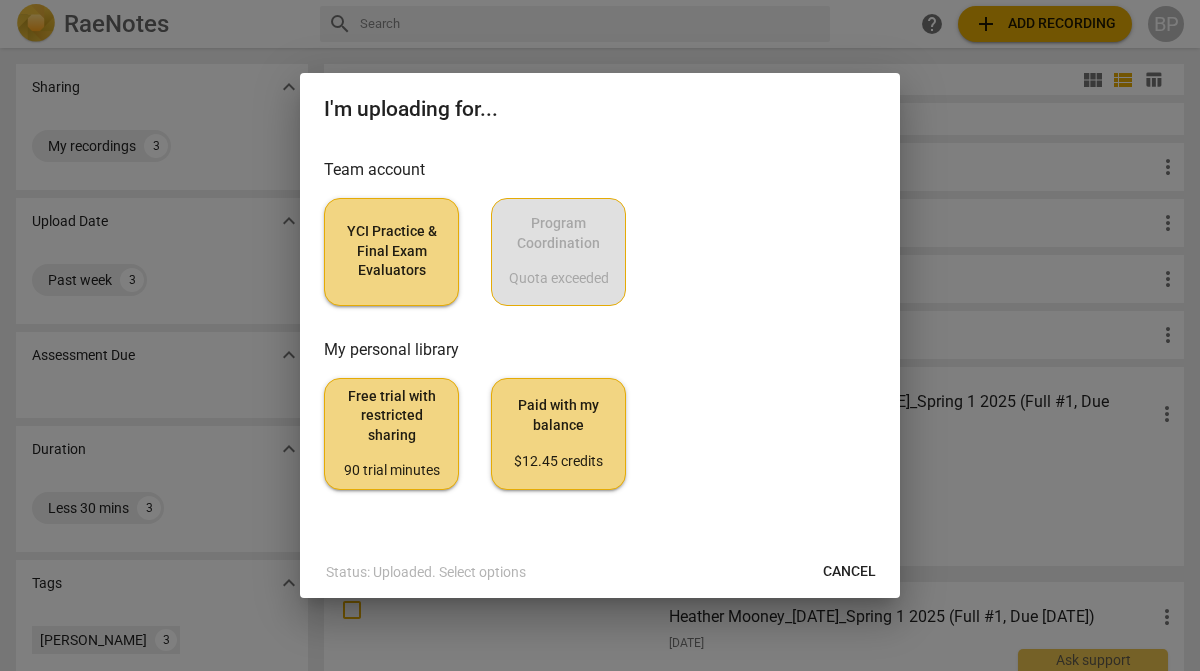 click on "YCI Practice & Final Exam Evaluators" at bounding box center [391, 251] 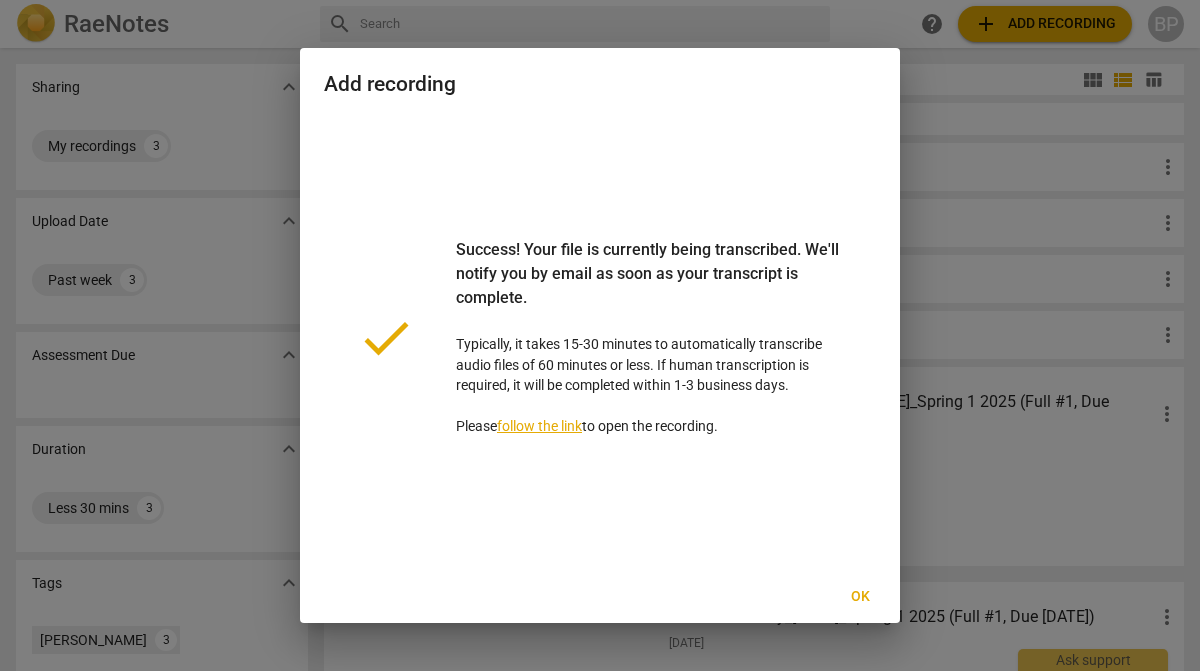 click on "Ok" at bounding box center (860, 597) 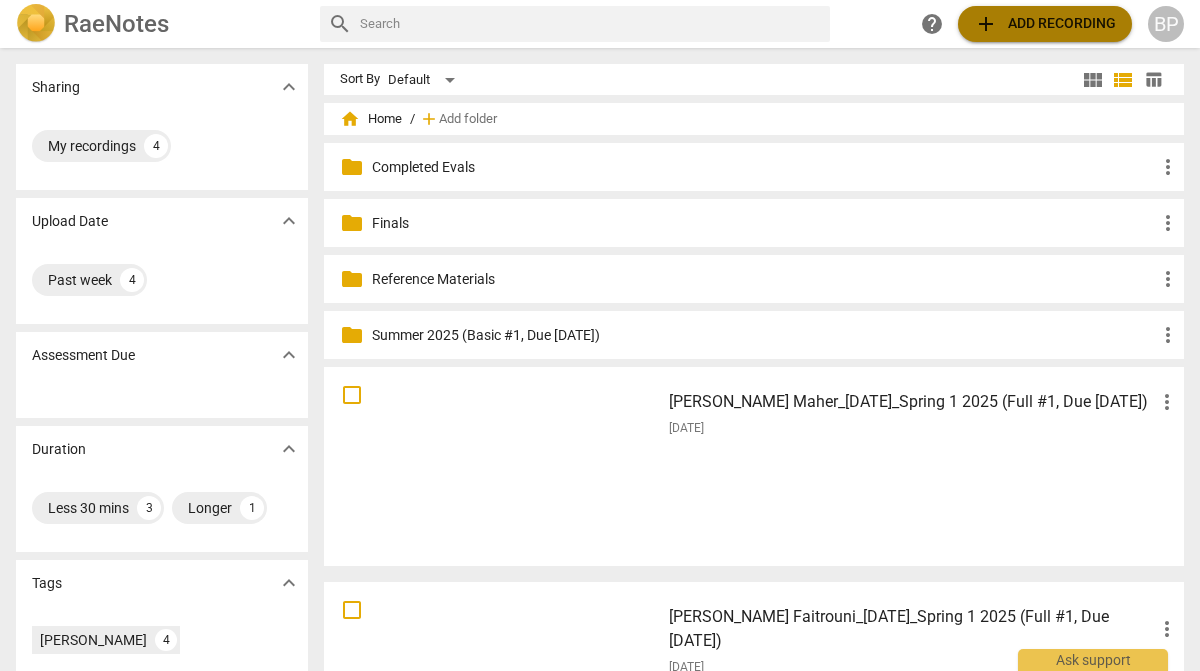 click on "add" at bounding box center (986, 24) 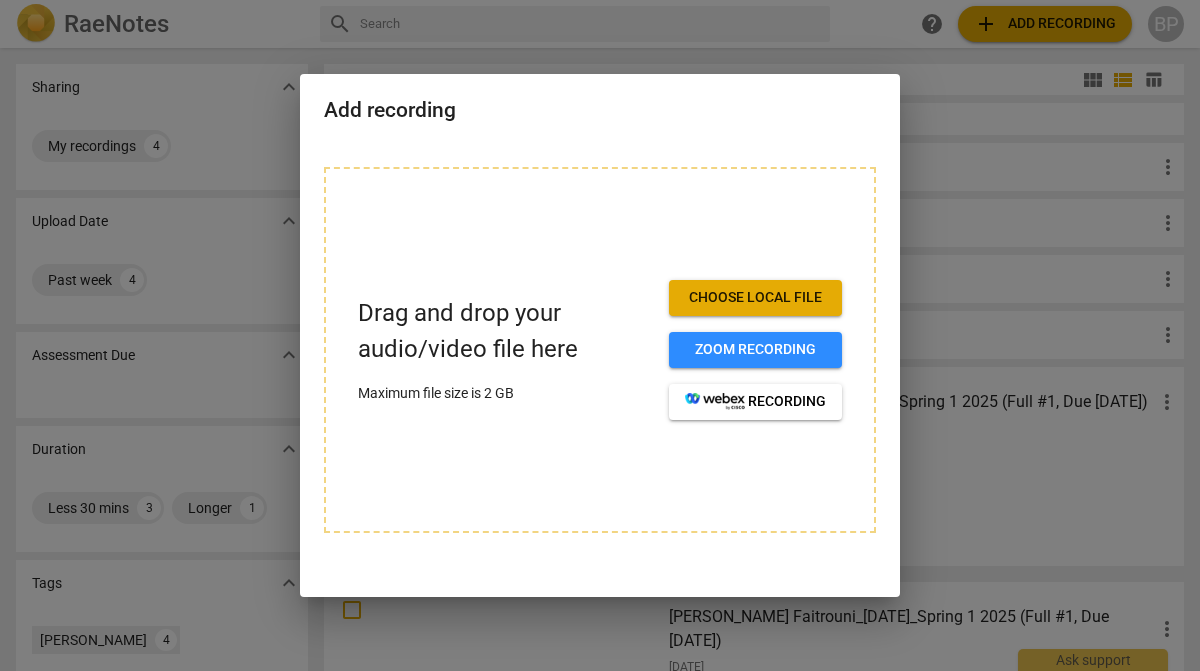 click on "Choose local file" at bounding box center (755, 298) 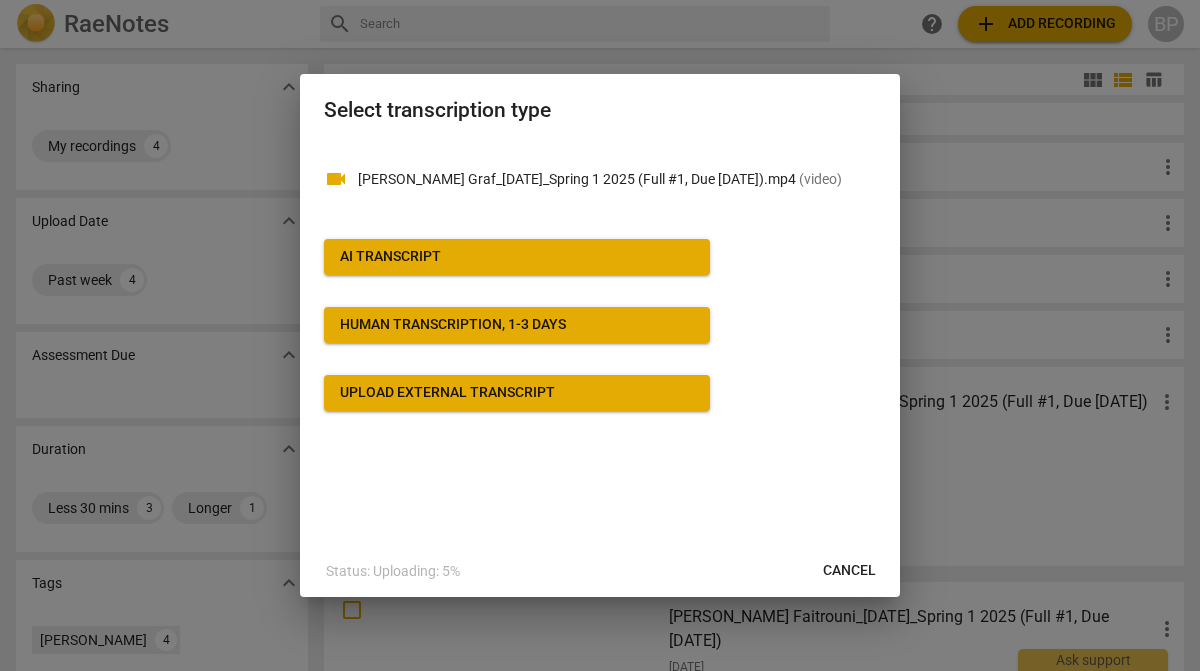 click on "AI Transcript" at bounding box center [390, 257] 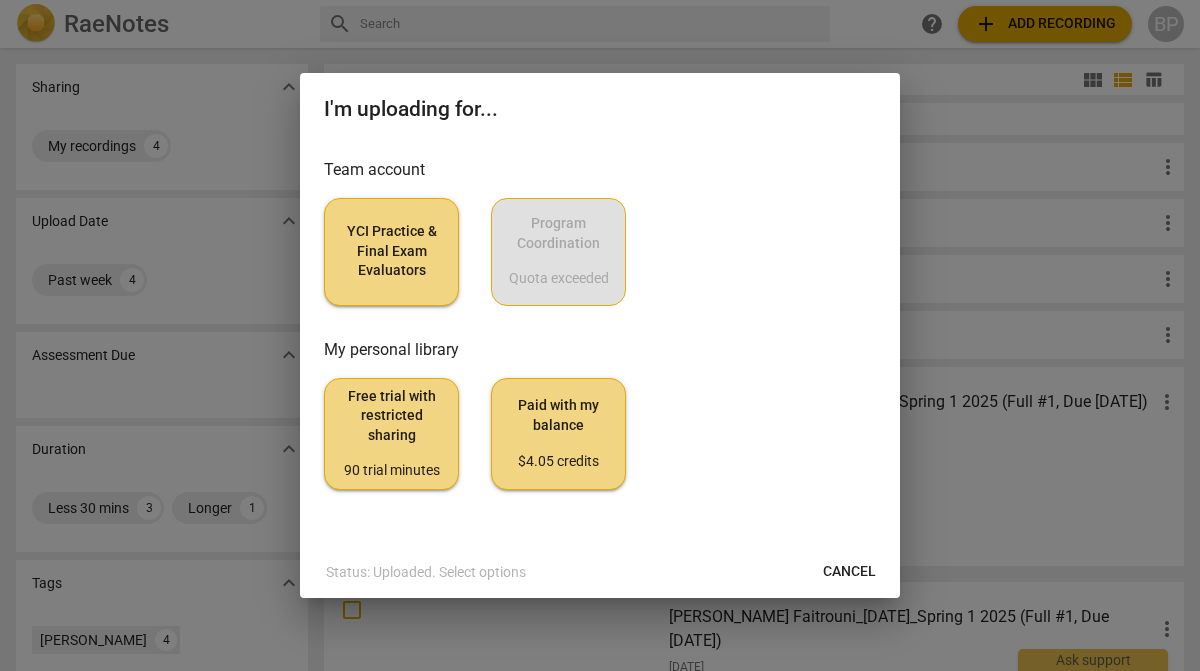 click on "YCI Practice & Final Exam Evaluators" at bounding box center (391, 251) 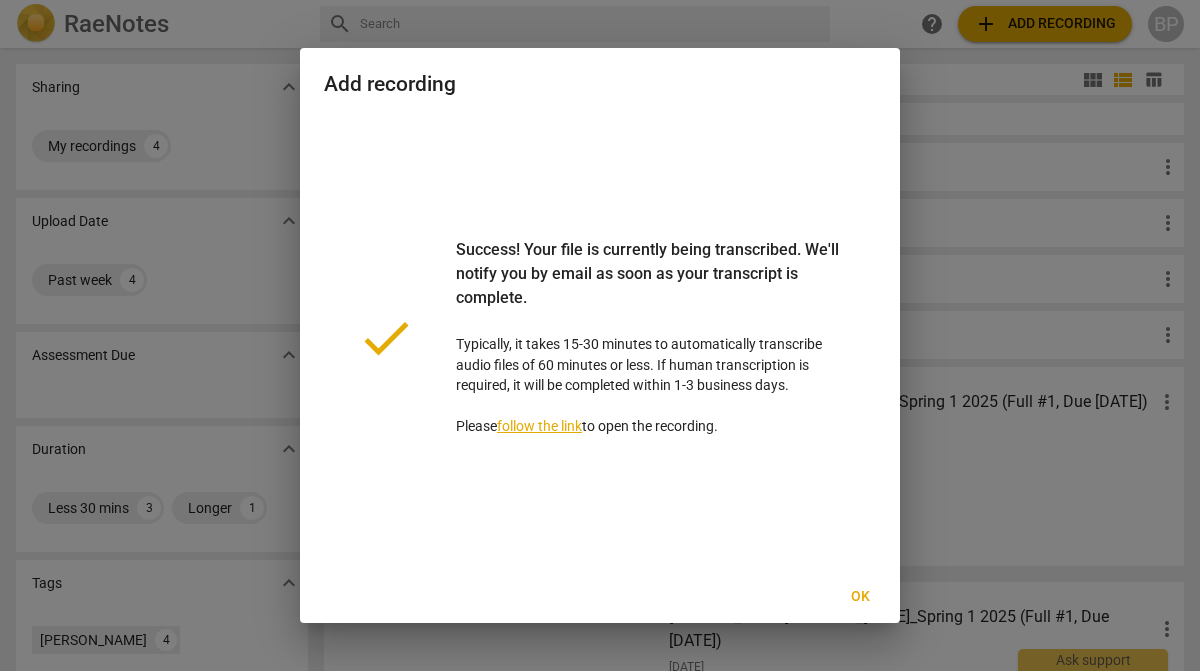 click on "Ok" at bounding box center (860, 597) 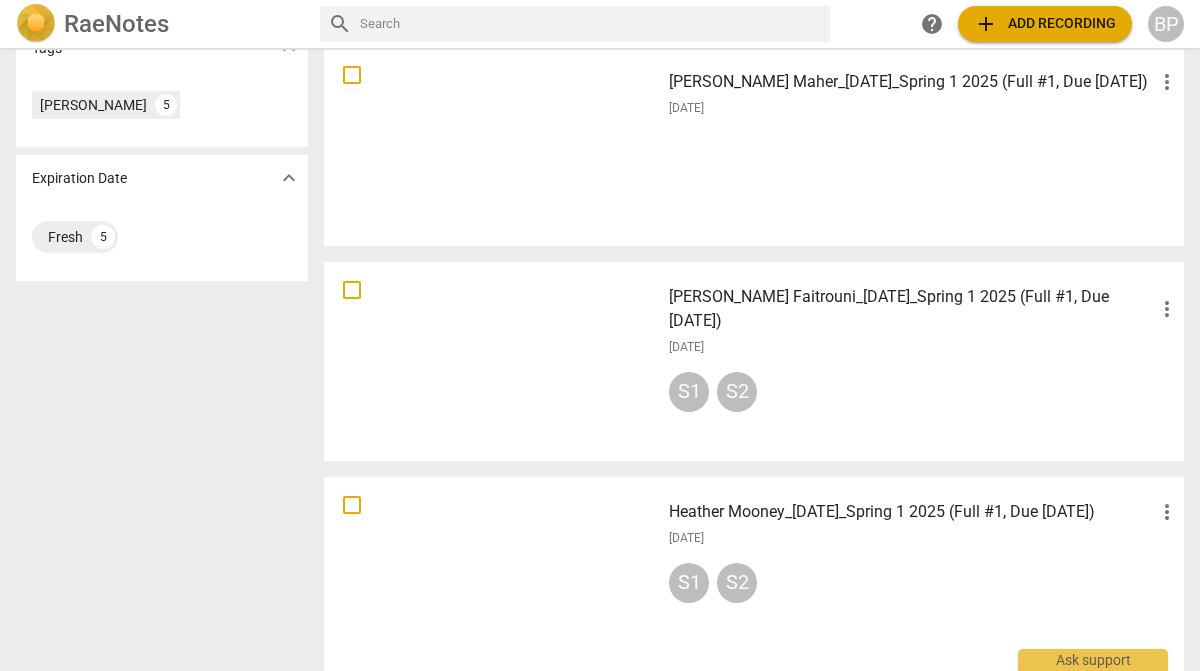 scroll, scrollTop: 530, scrollLeft: 0, axis: vertical 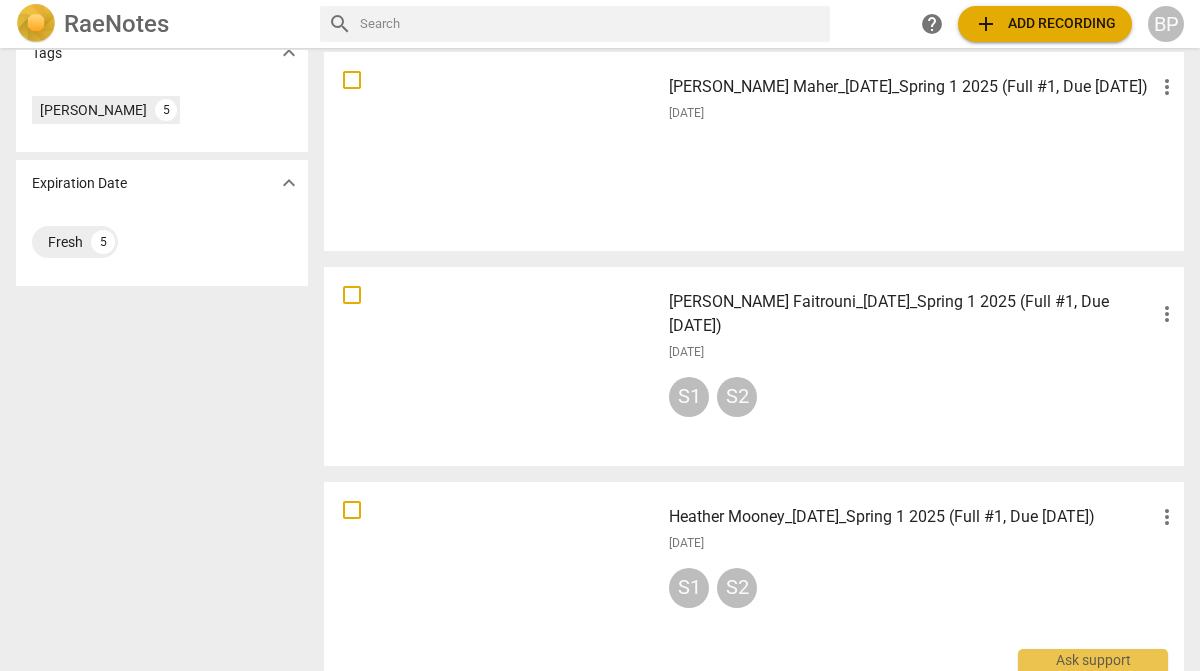 click at bounding box center (492, 366) 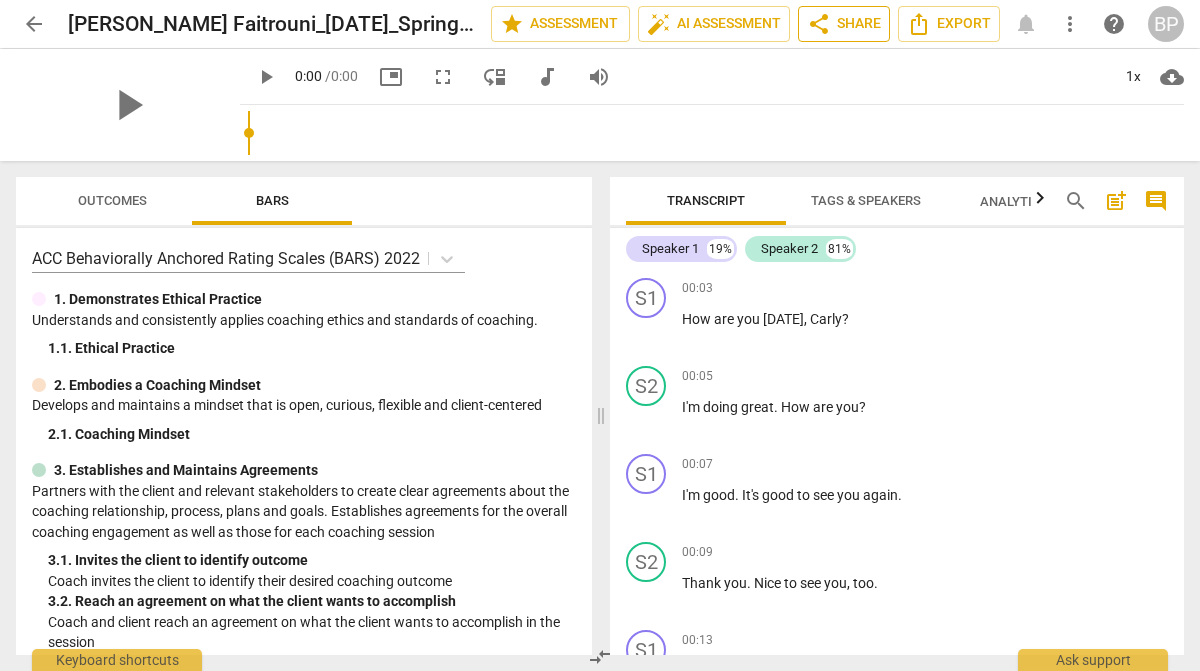 click on "share" at bounding box center [819, 24] 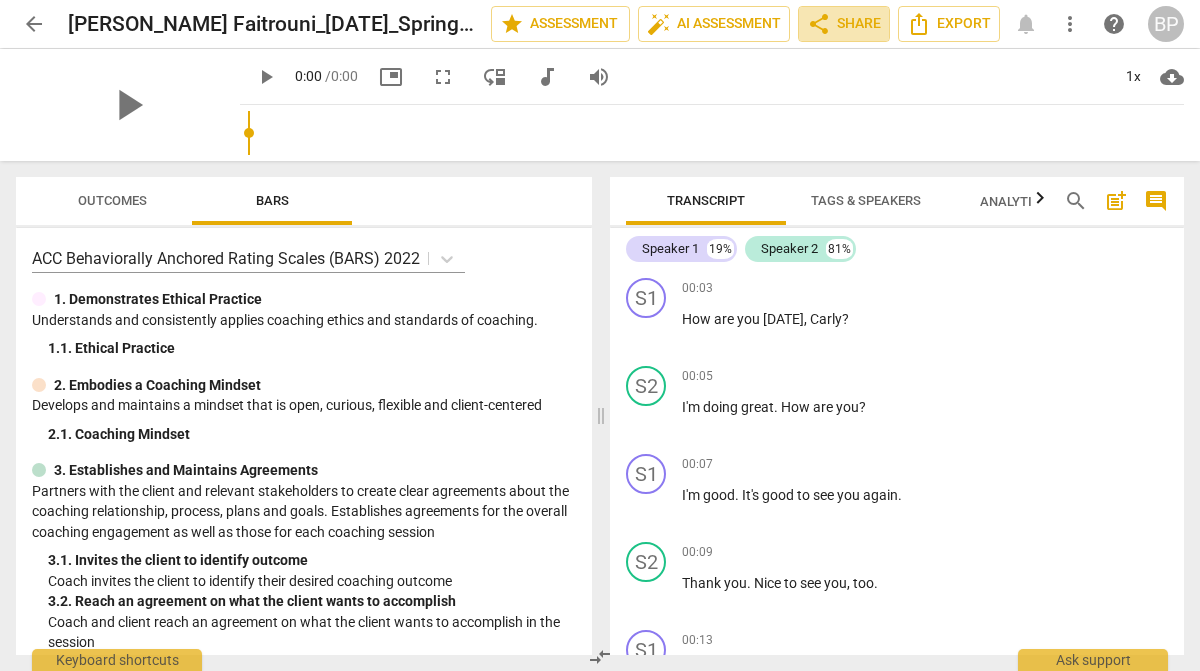 click on "share    Share" at bounding box center [844, 24] 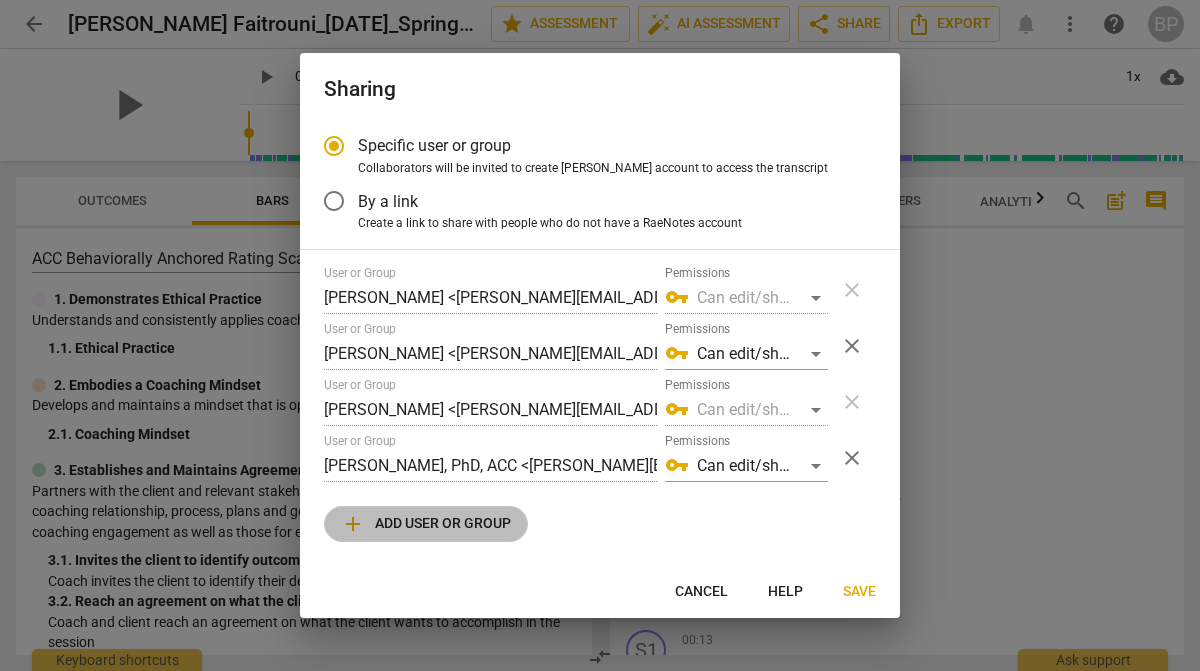 click on "add Add user or group" at bounding box center (426, 524) 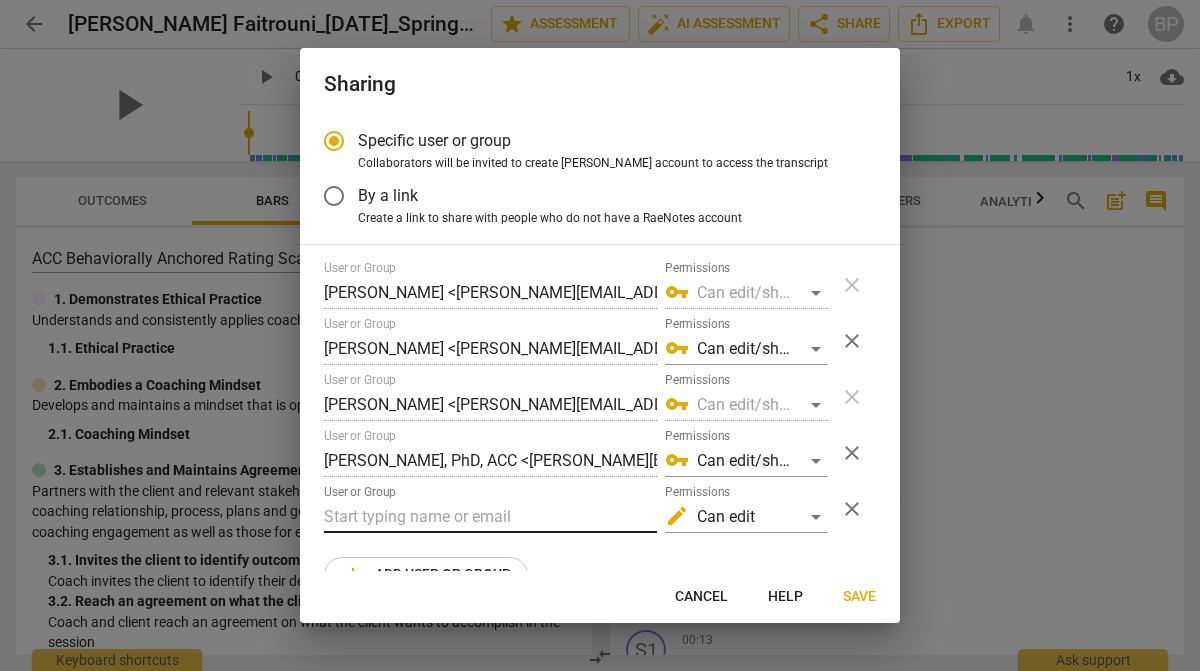 click at bounding box center [490, 517] 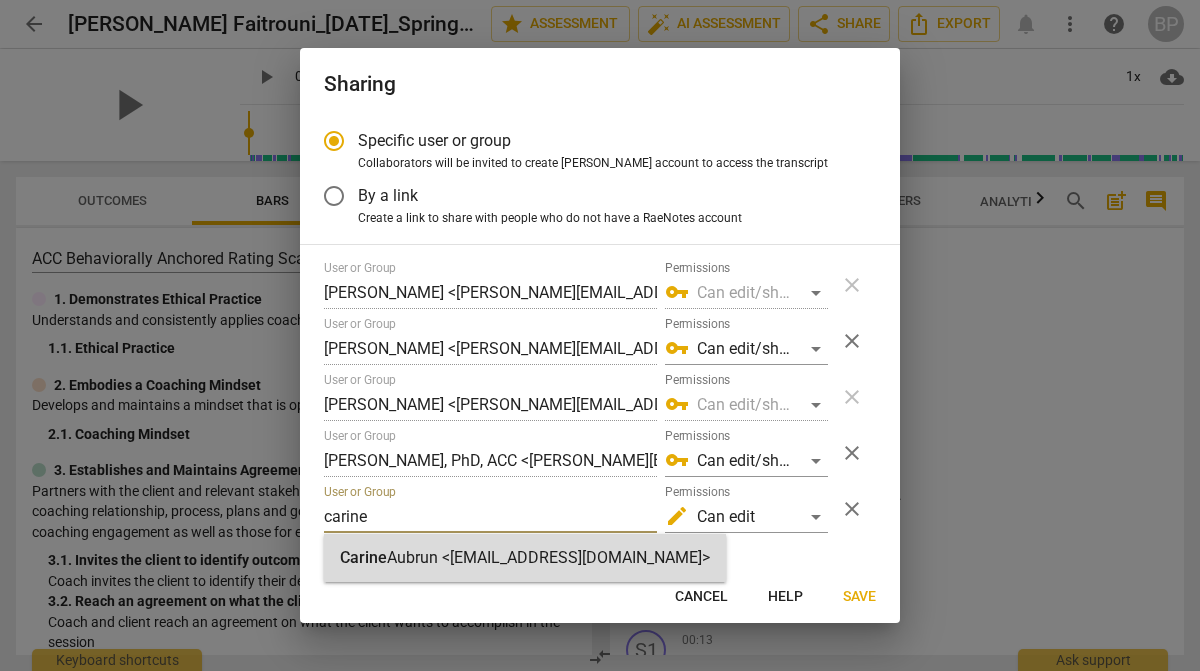 type on "carine" 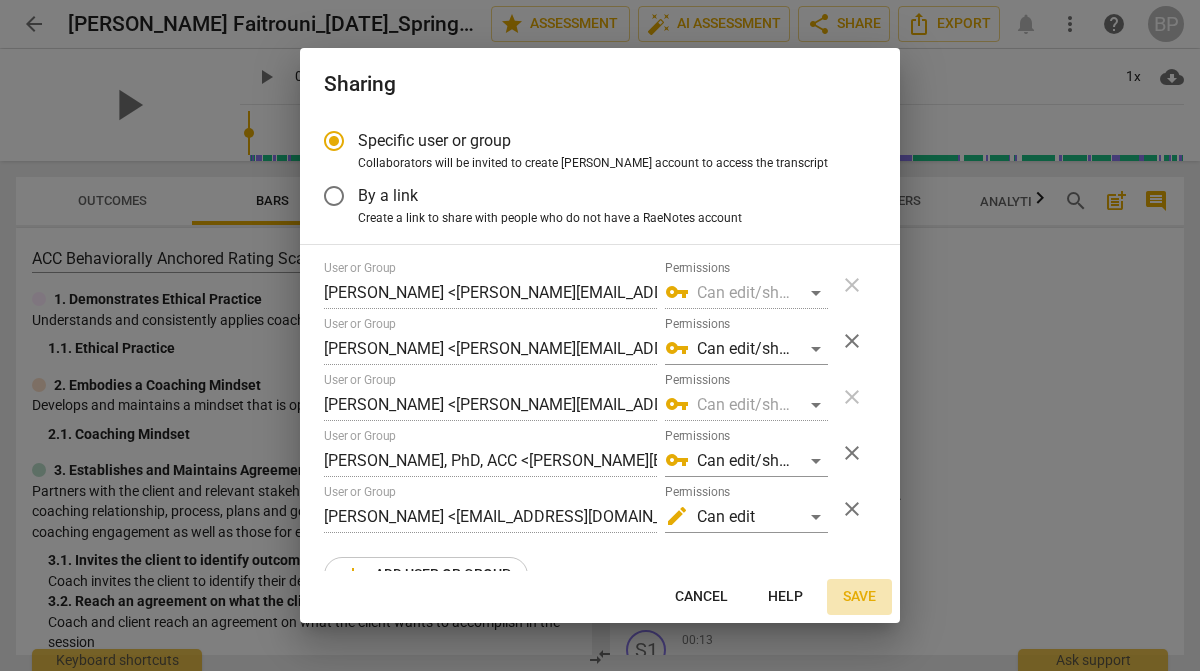 click on "Save" at bounding box center [859, 597] 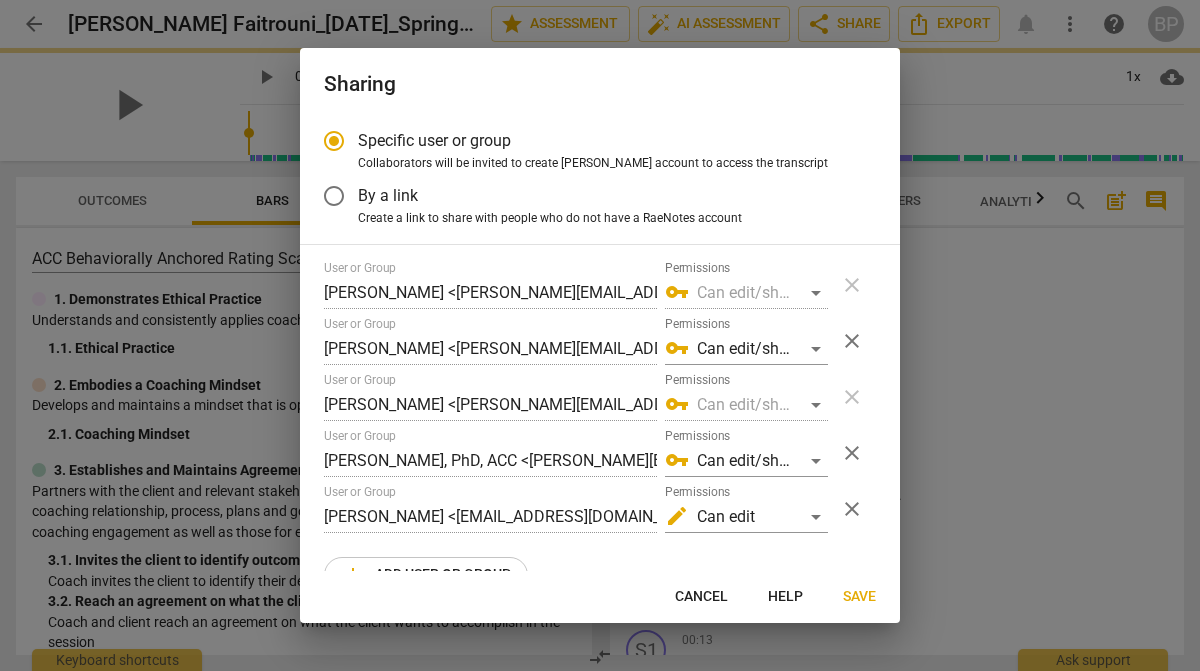 radio on "false" 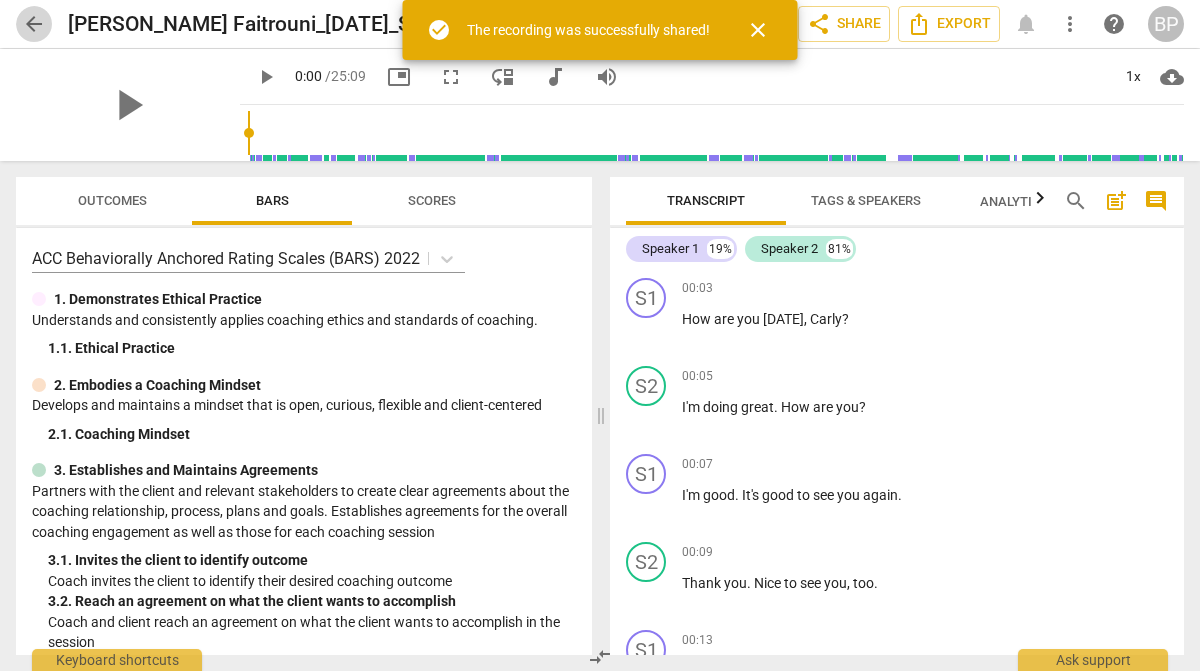 click on "arrow_back" at bounding box center [34, 24] 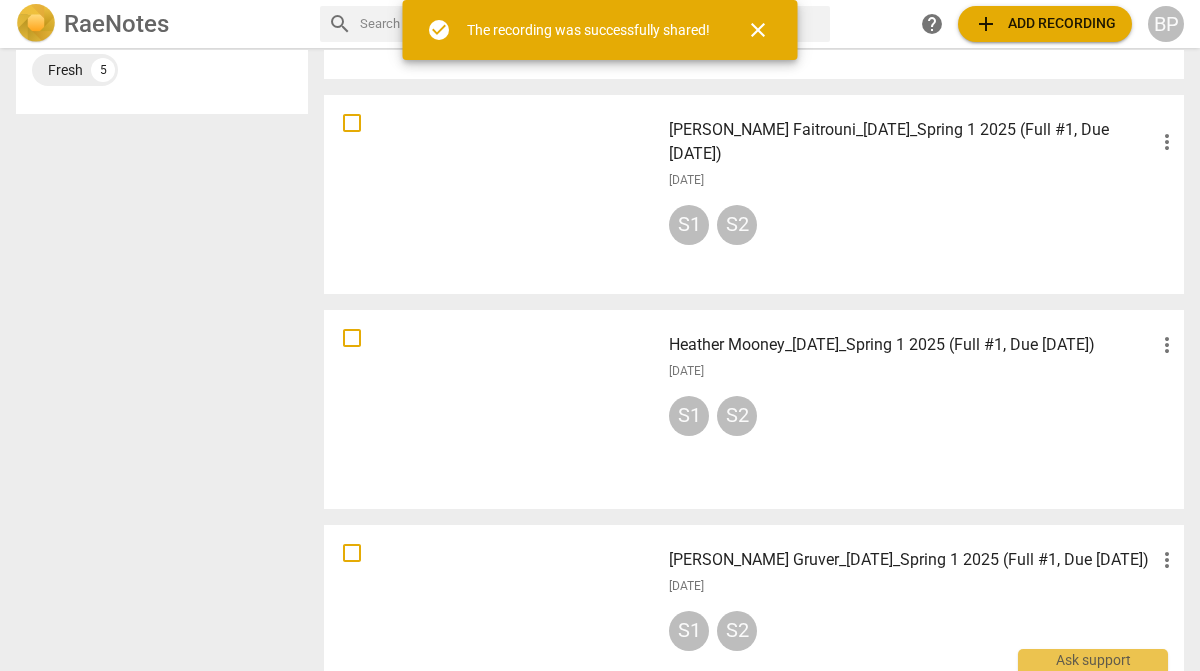 scroll, scrollTop: 770, scrollLeft: 0, axis: vertical 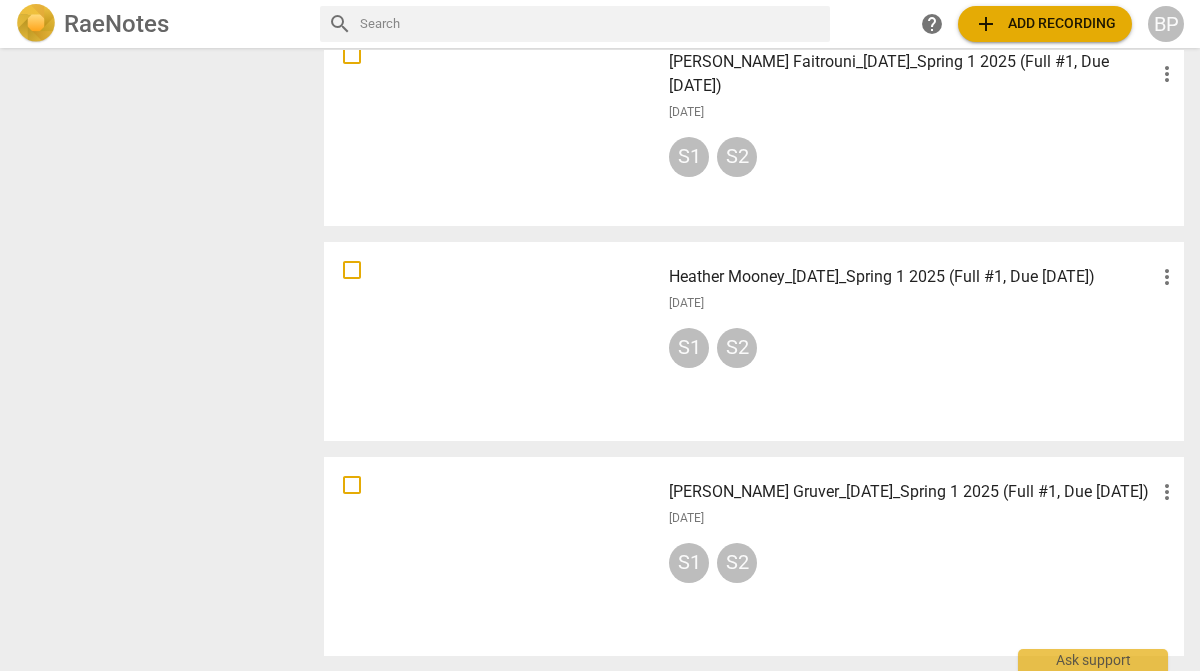click at bounding box center (492, 341) 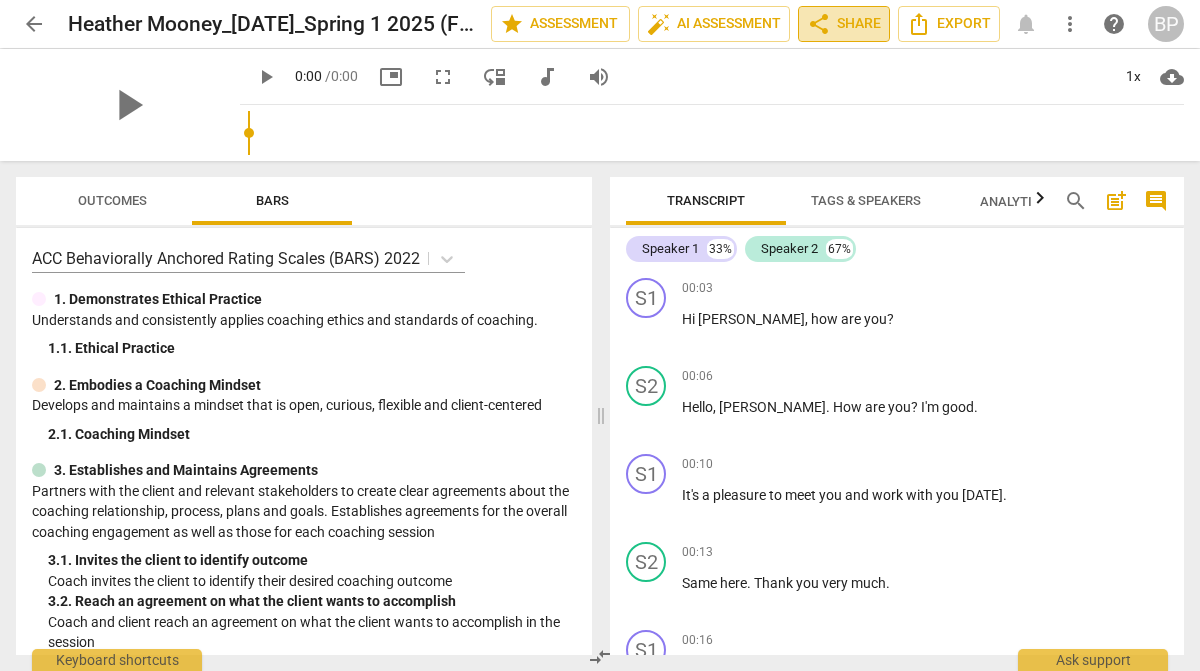 click on "share    Share" at bounding box center [844, 24] 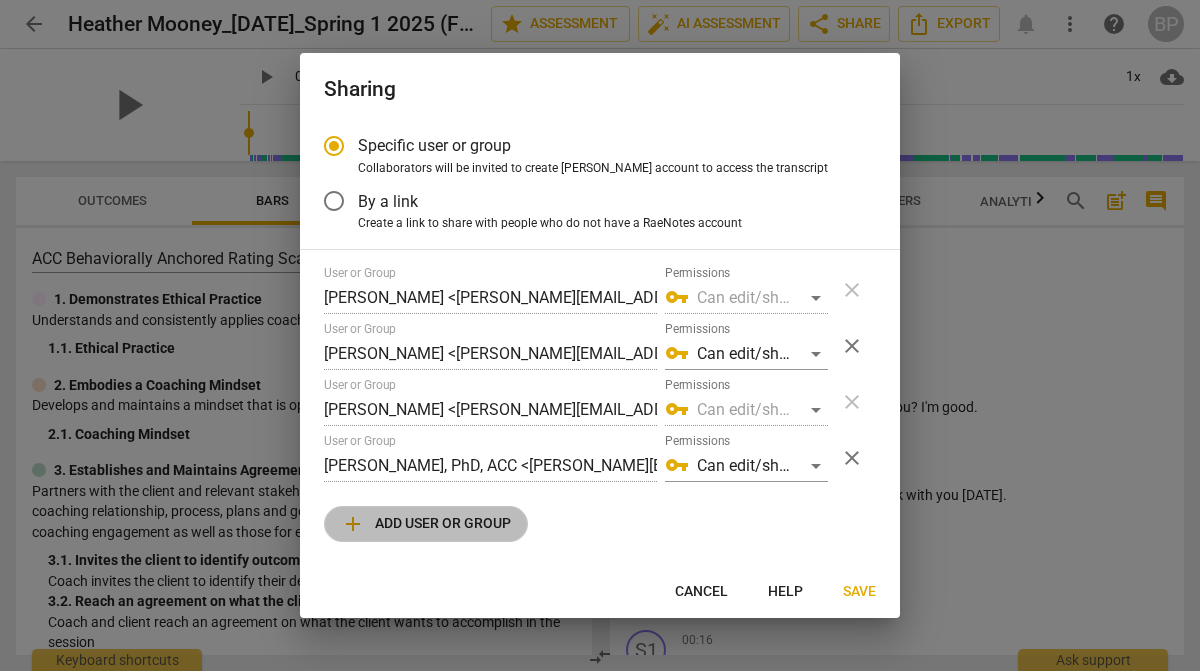 click on "add Add user or group" at bounding box center (426, 524) 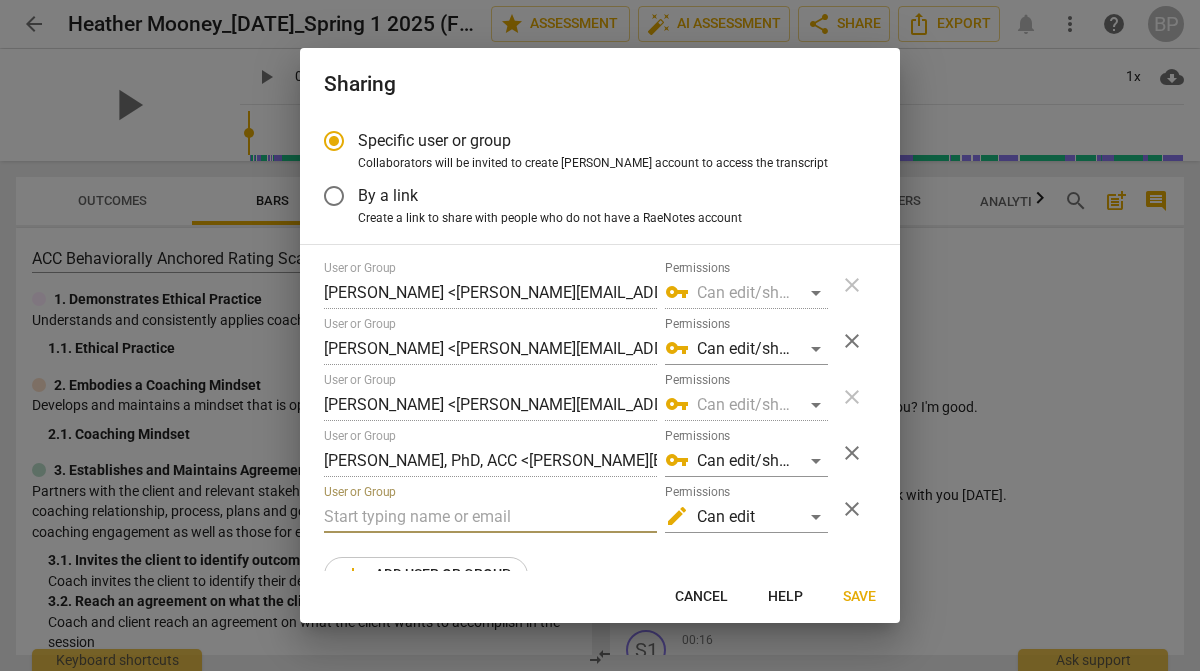 click at bounding box center (490, 517) 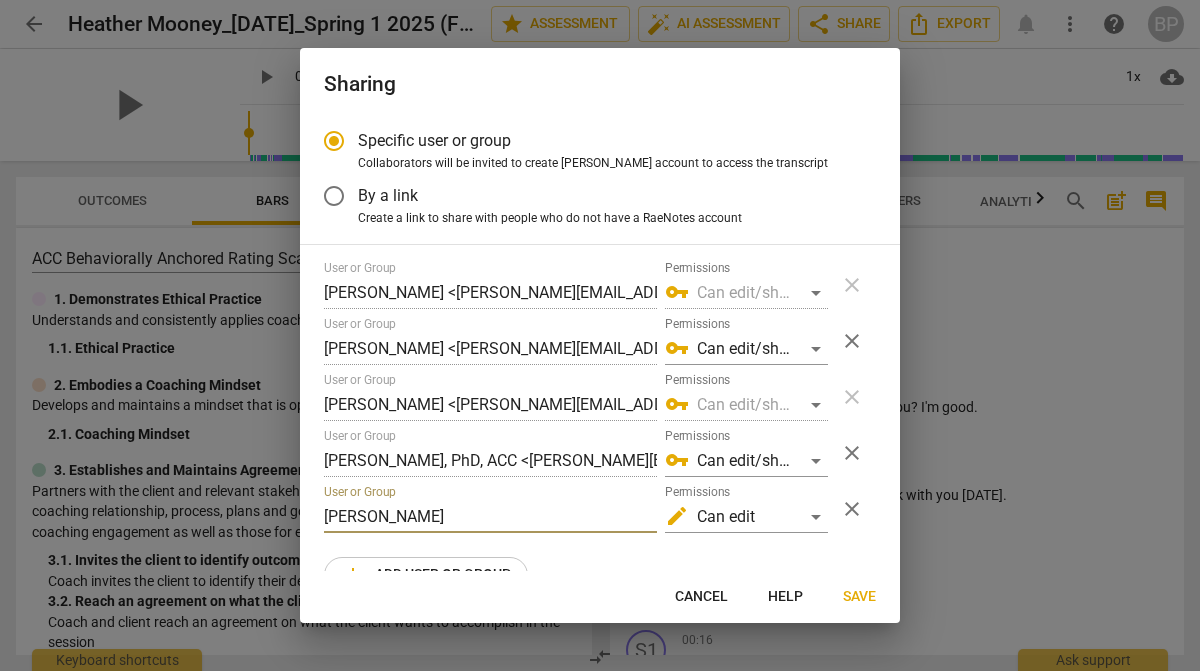 type on "carin" 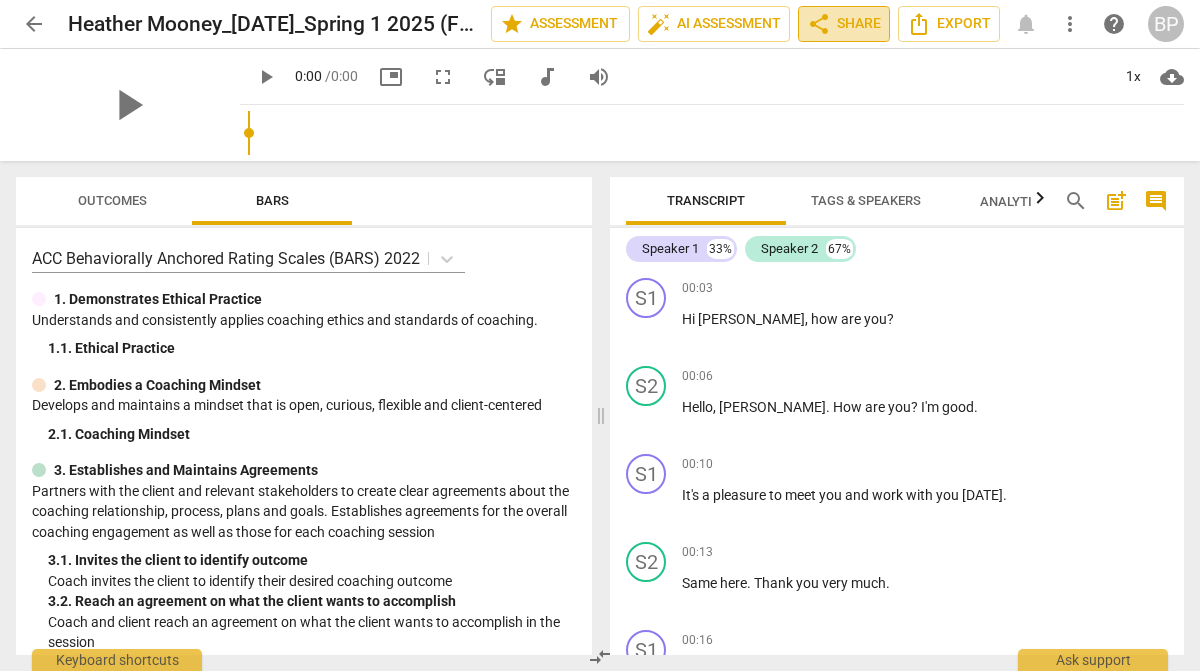 scroll, scrollTop: 0, scrollLeft: 0, axis: both 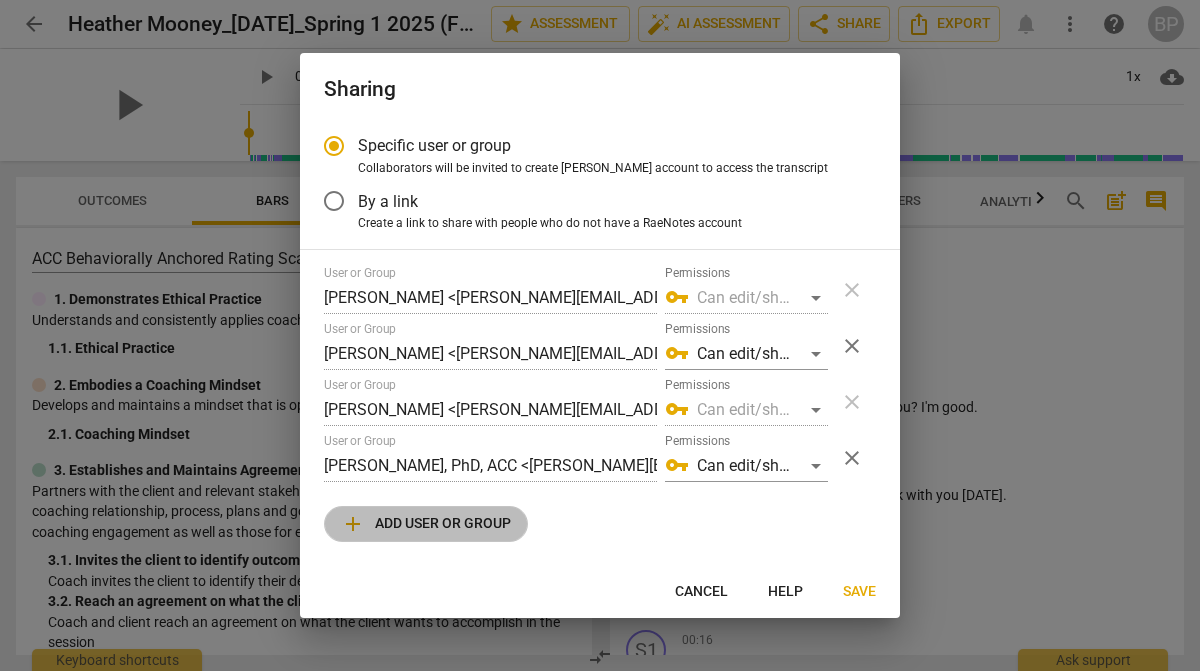 click on "add Add user or group" at bounding box center (426, 524) 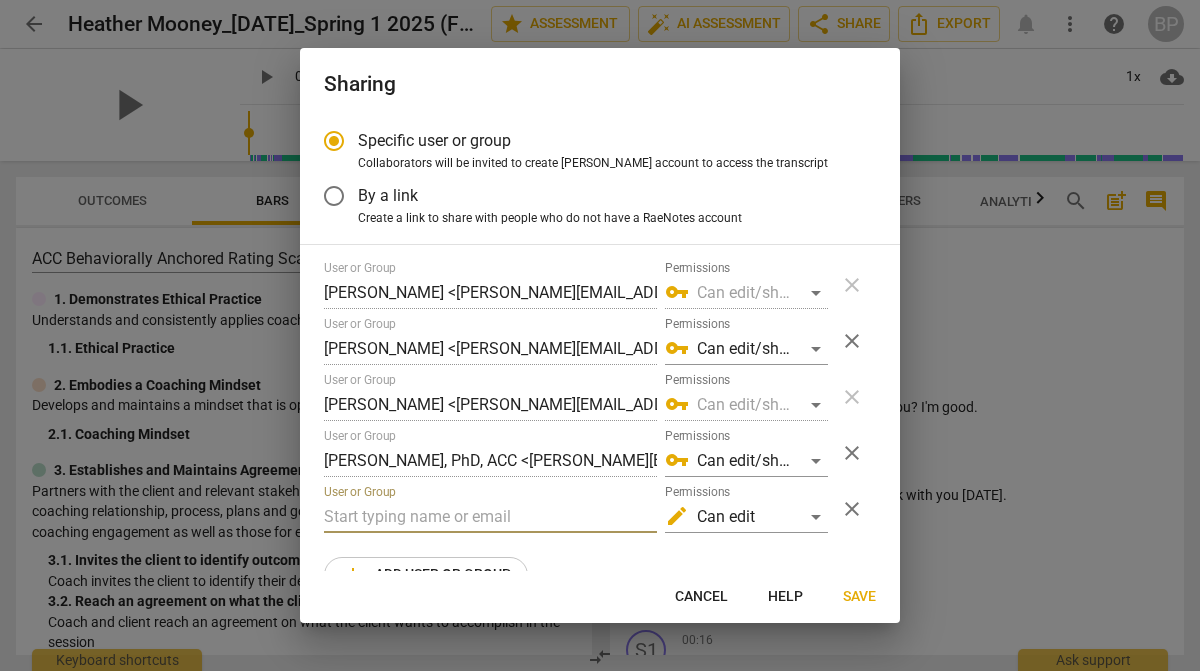 click at bounding box center [490, 517] 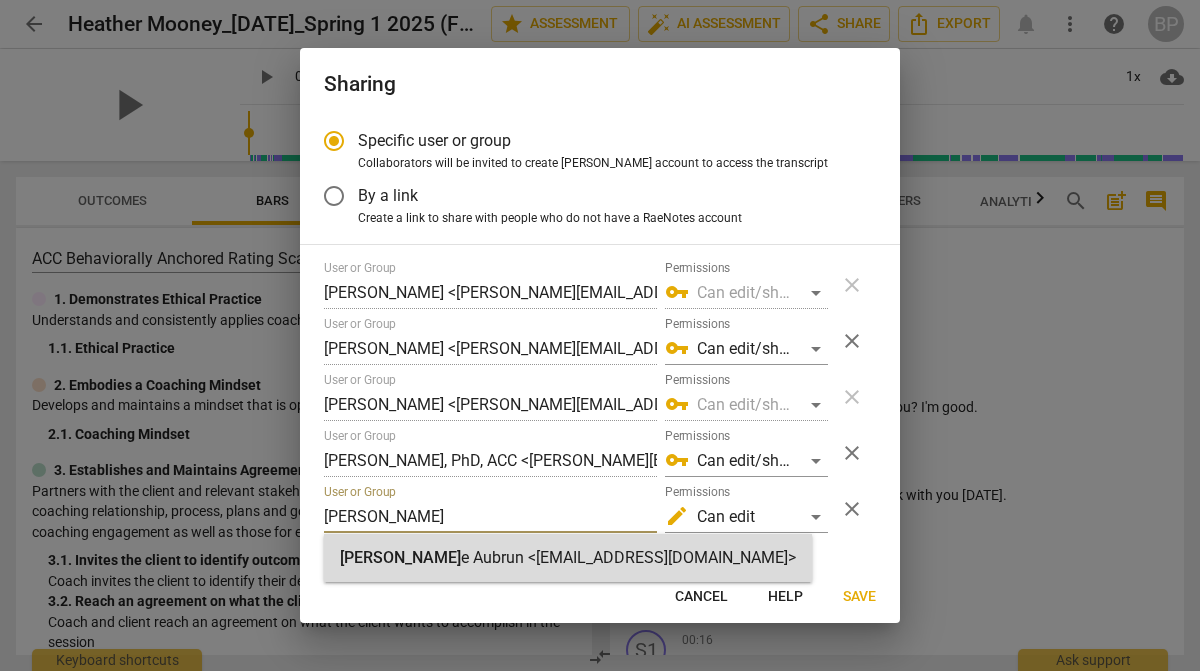 type on "carin" 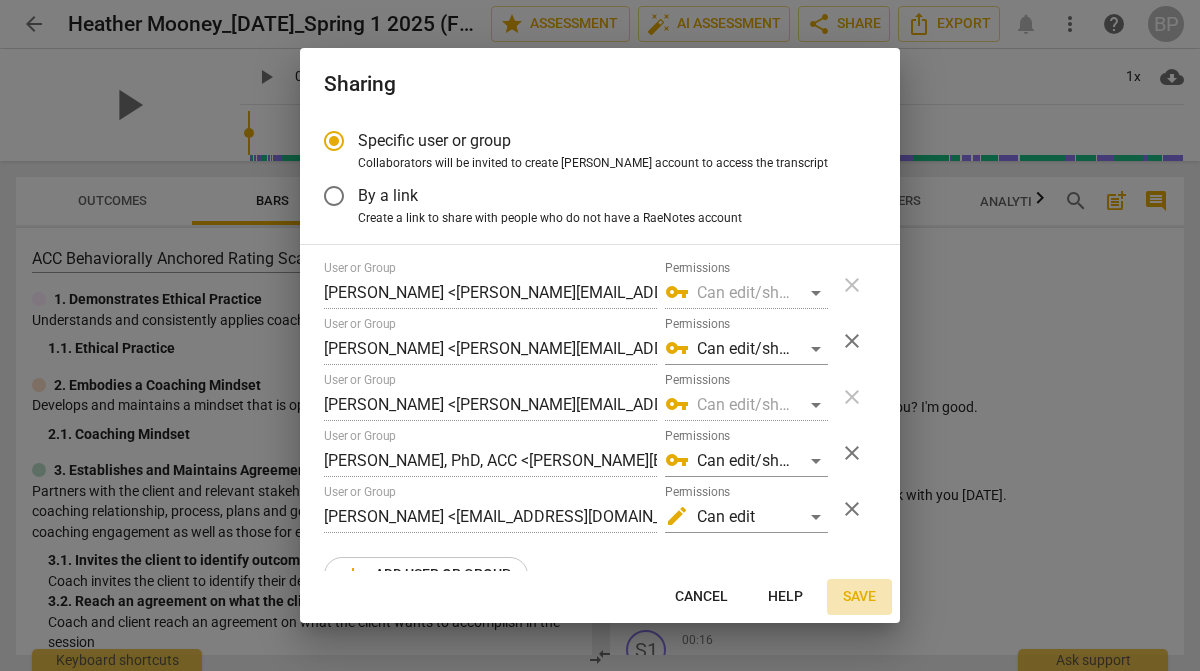 click on "Save" at bounding box center (859, 597) 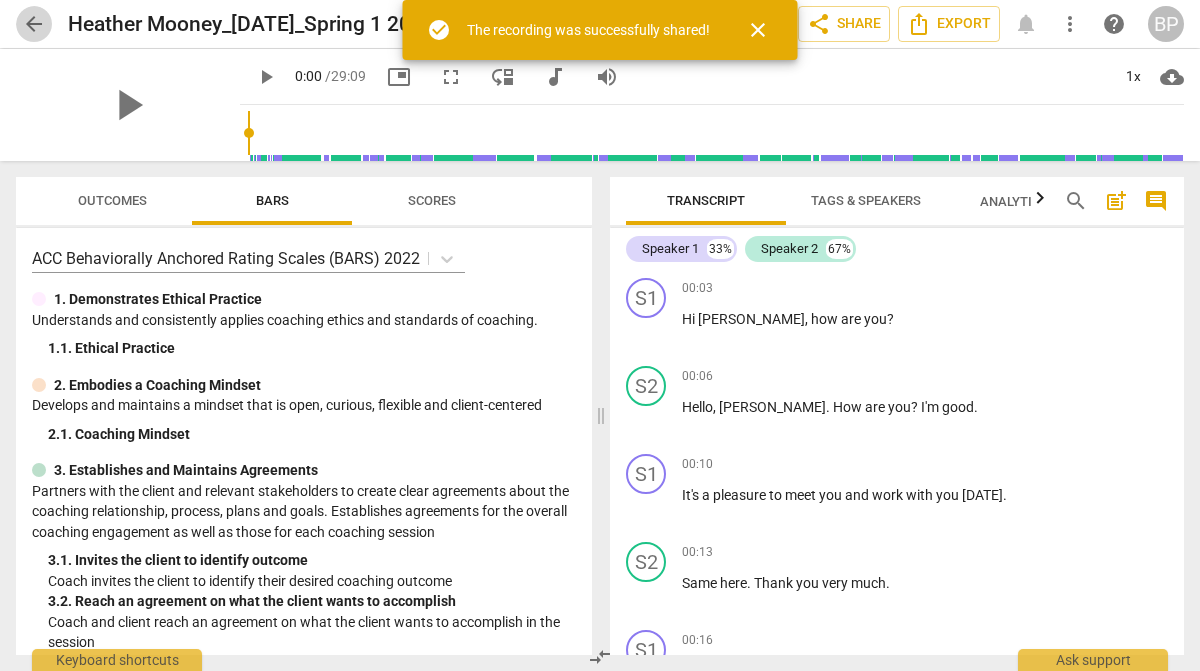 click on "arrow_back" at bounding box center (34, 24) 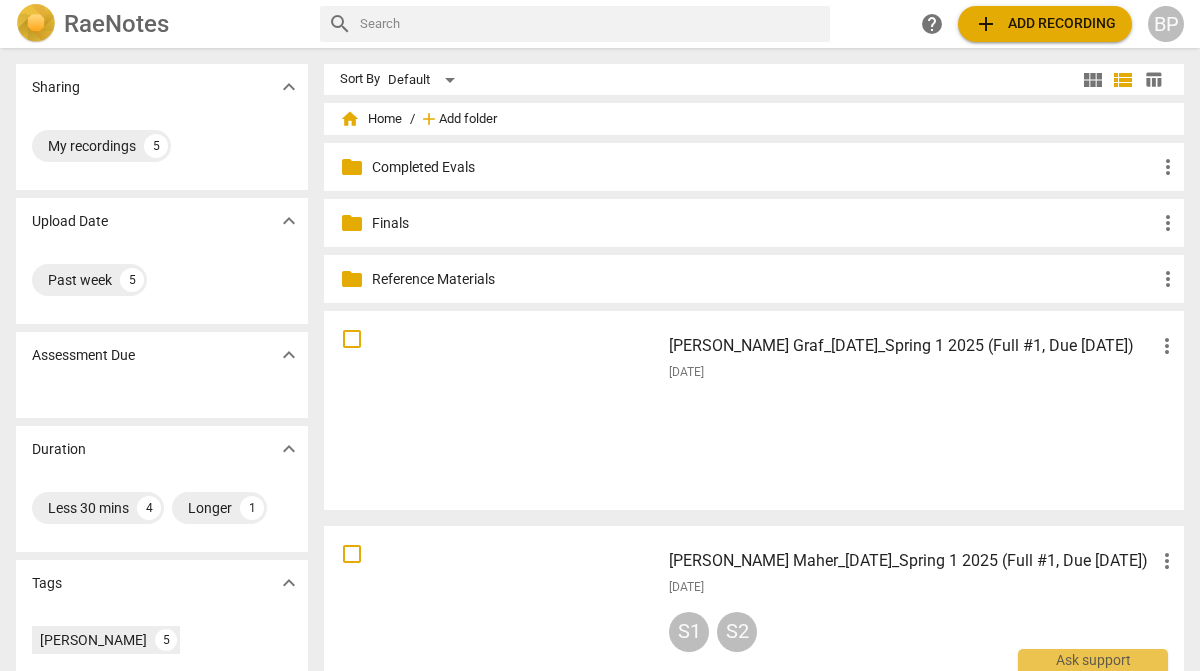 click on "Add folder" at bounding box center [468, 119] 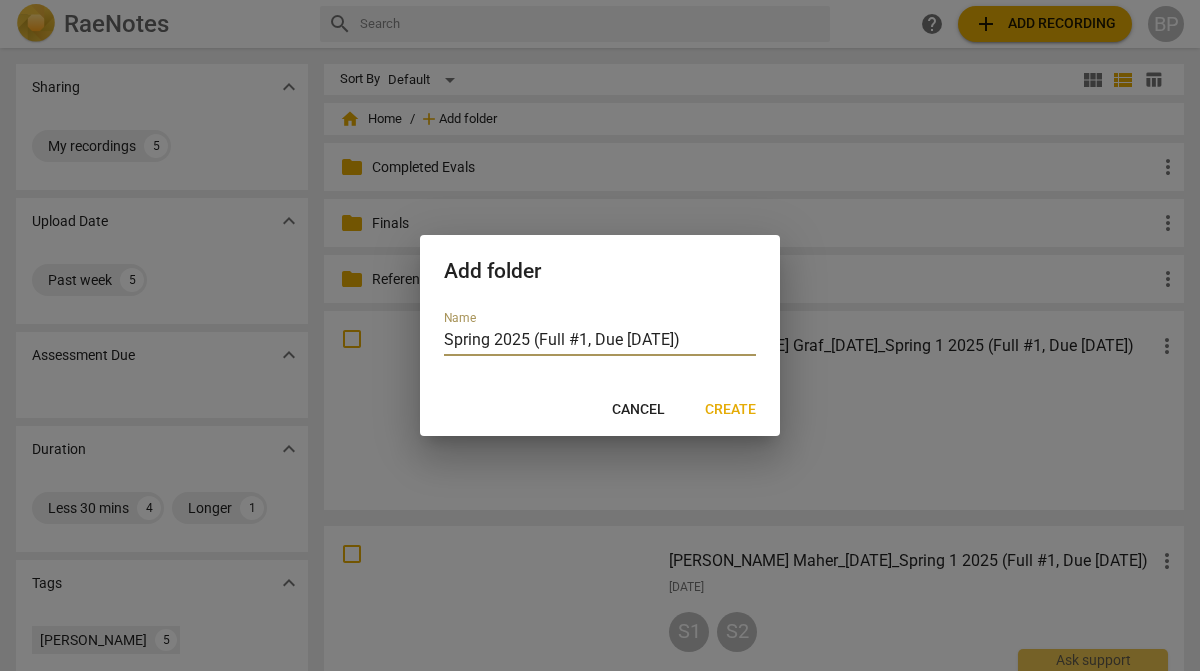 type on "Spring 2025 (Full #1, Due [DATE])" 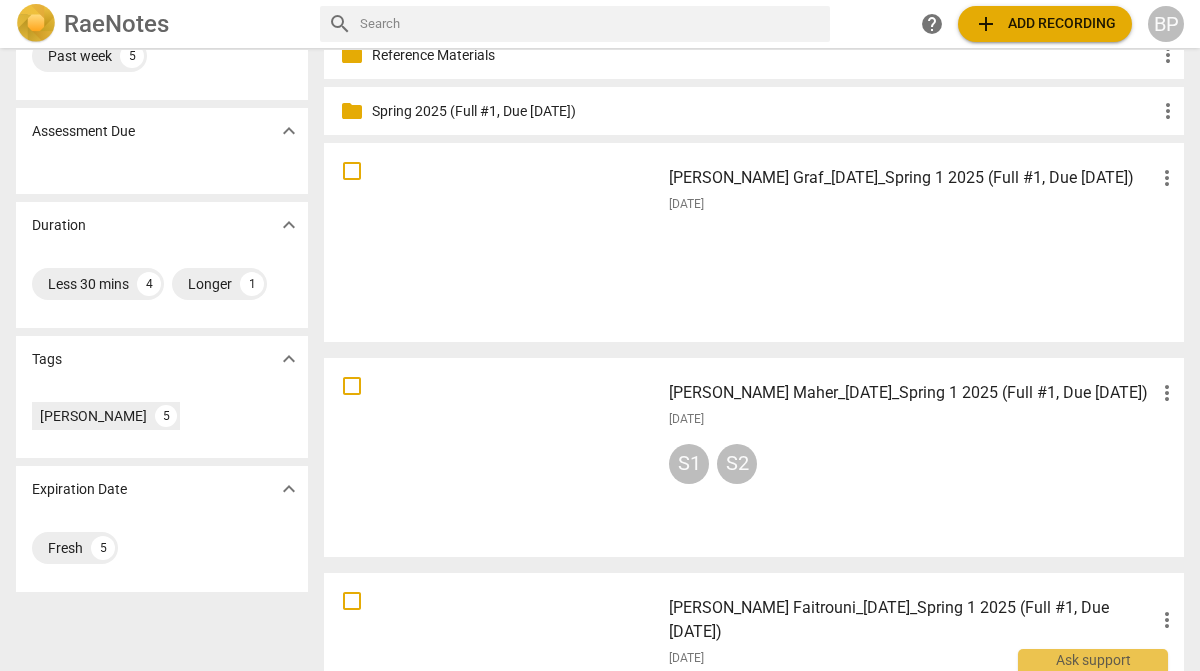 scroll, scrollTop: 240, scrollLeft: 0, axis: vertical 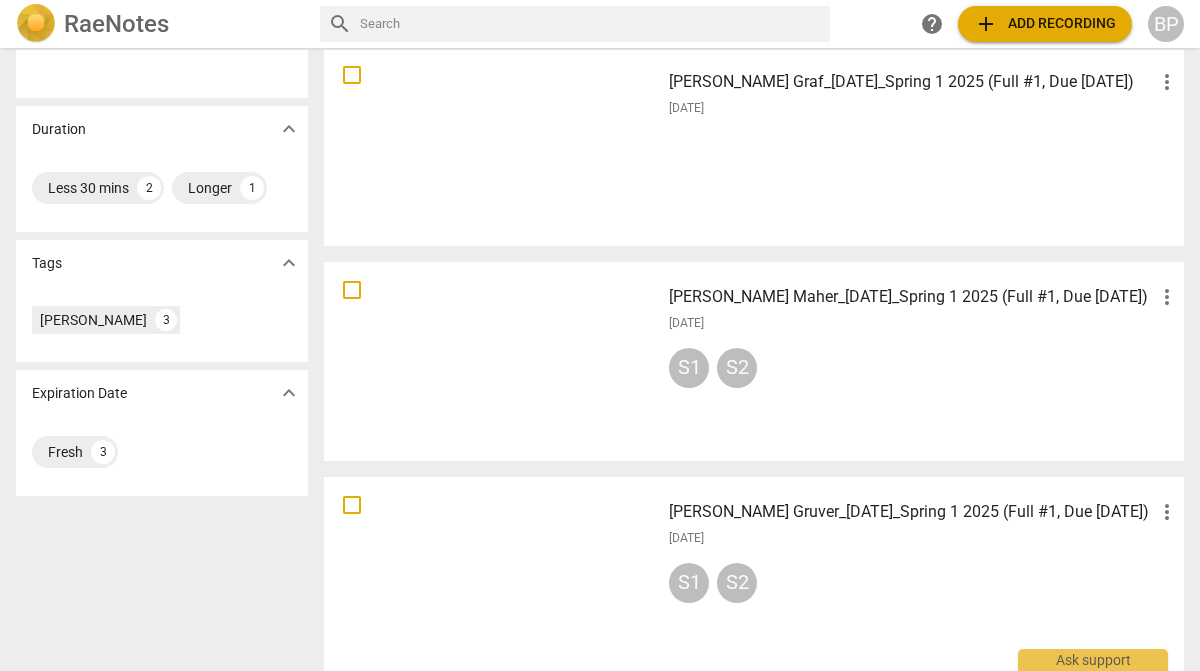 click on "Niccol Graf_7-24-25_Spring 1 2025 (Full #1, Due 7-30-25) more_vert 2025-07-24" at bounding box center (924, 146) 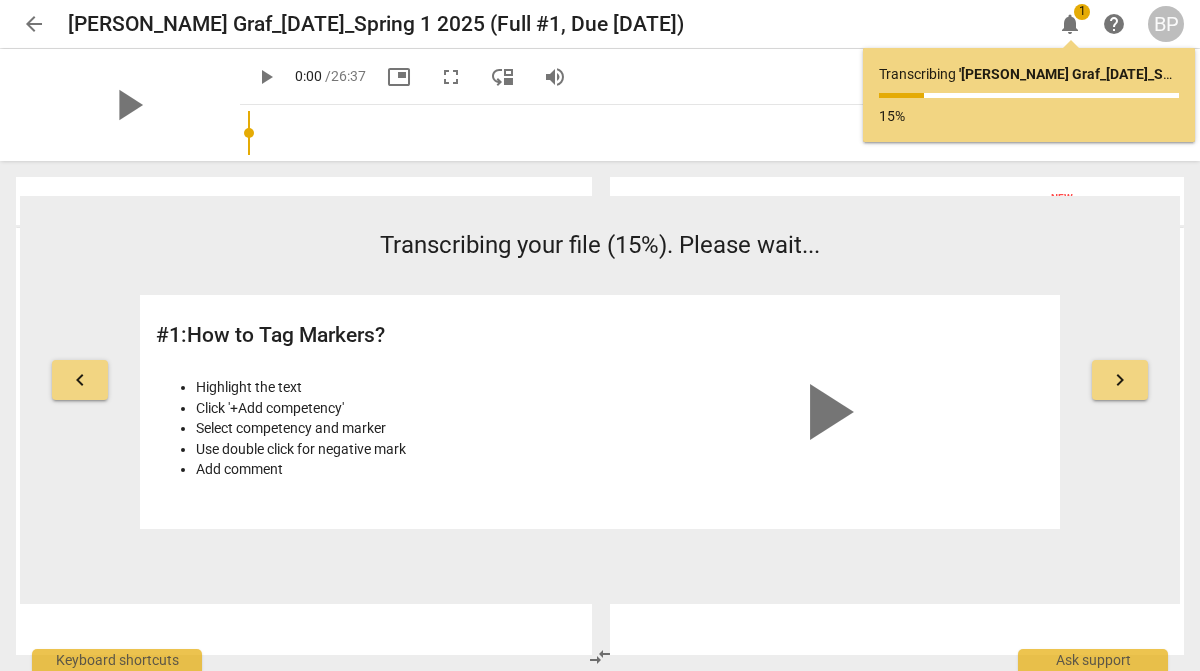 click on "arrow_back" at bounding box center [34, 24] 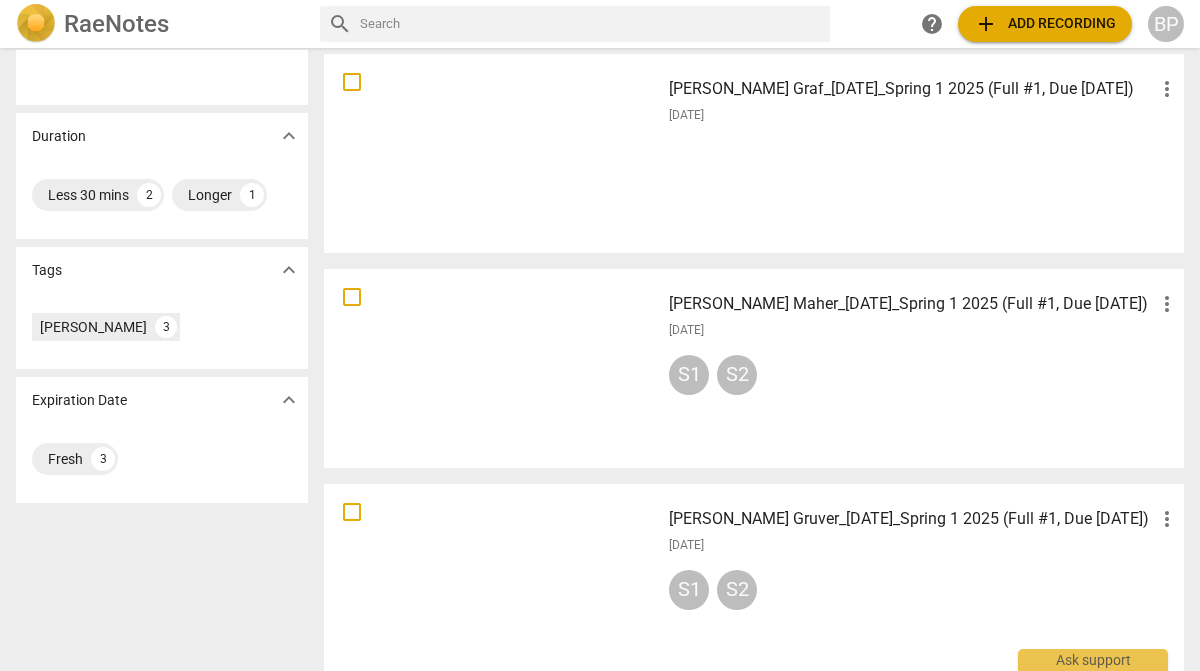 scroll, scrollTop: 340, scrollLeft: 0, axis: vertical 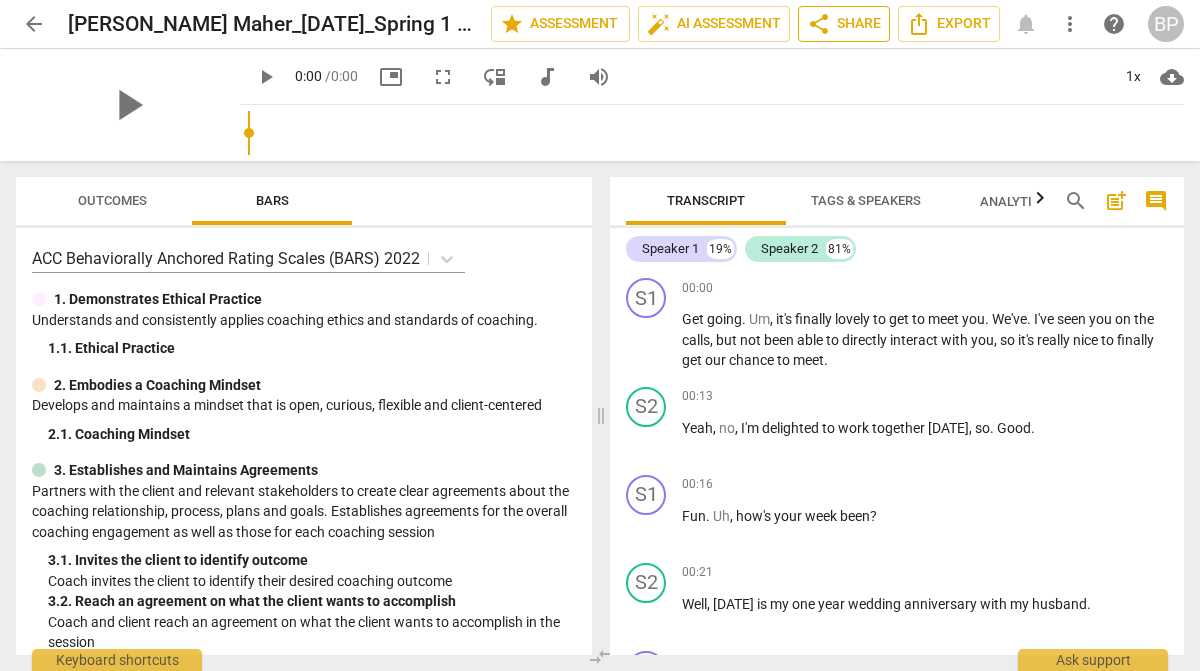 click on "share    Share" at bounding box center [844, 24] 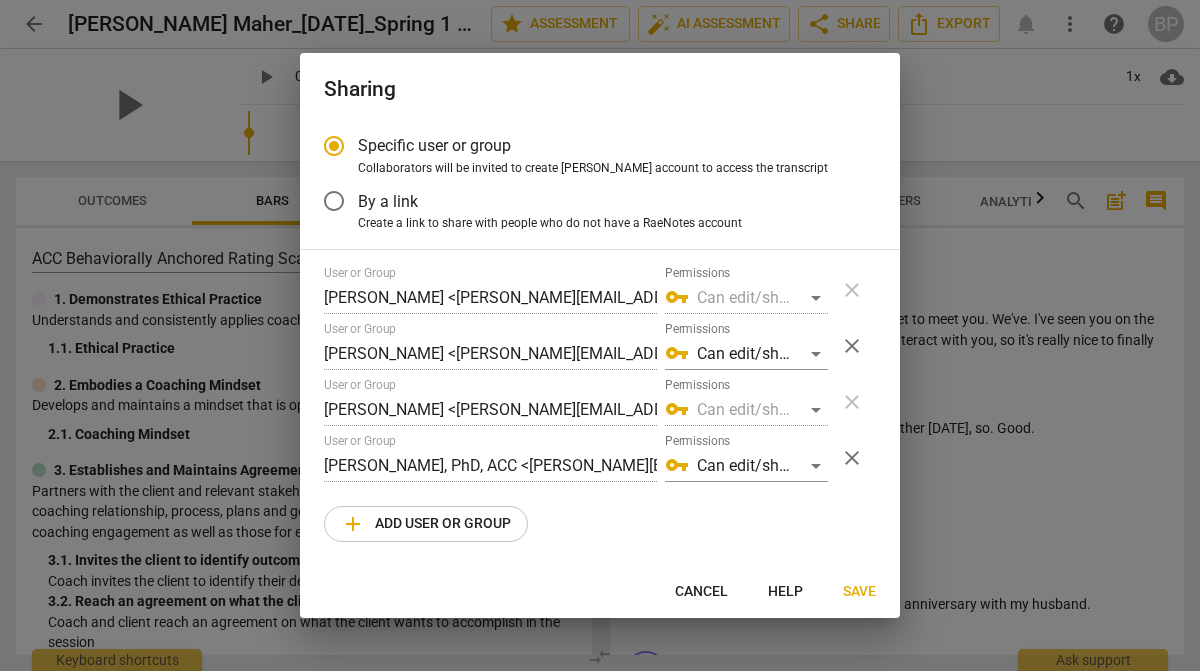 click on "add" at bounding box center [353, 524] 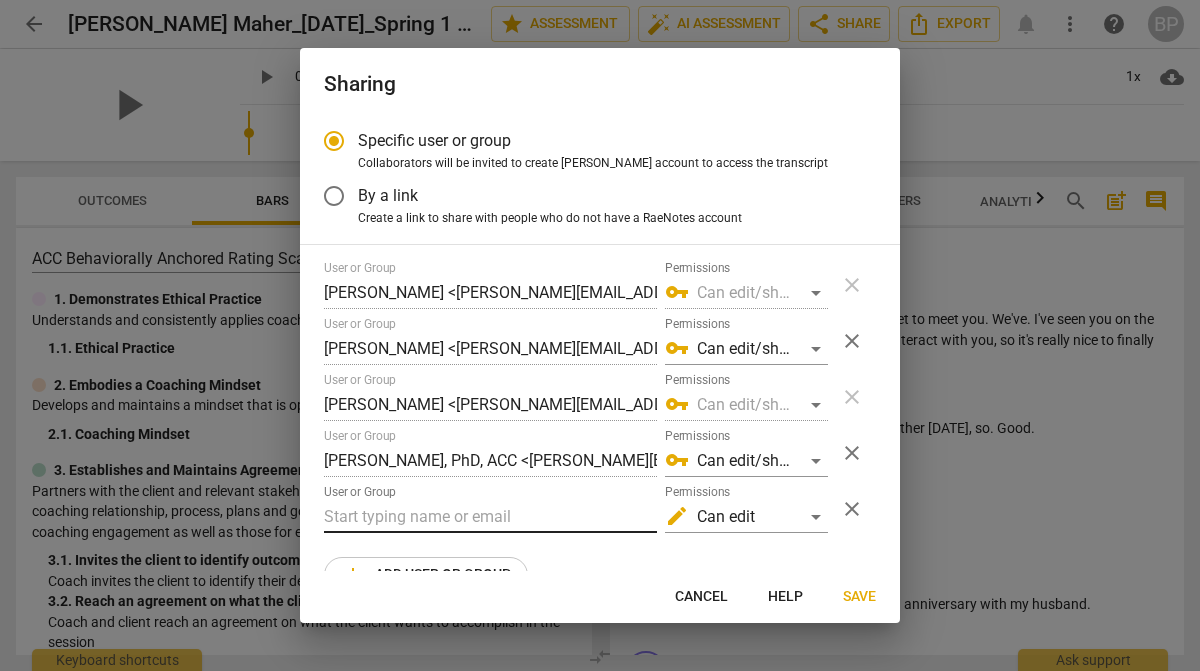 radio on "false" 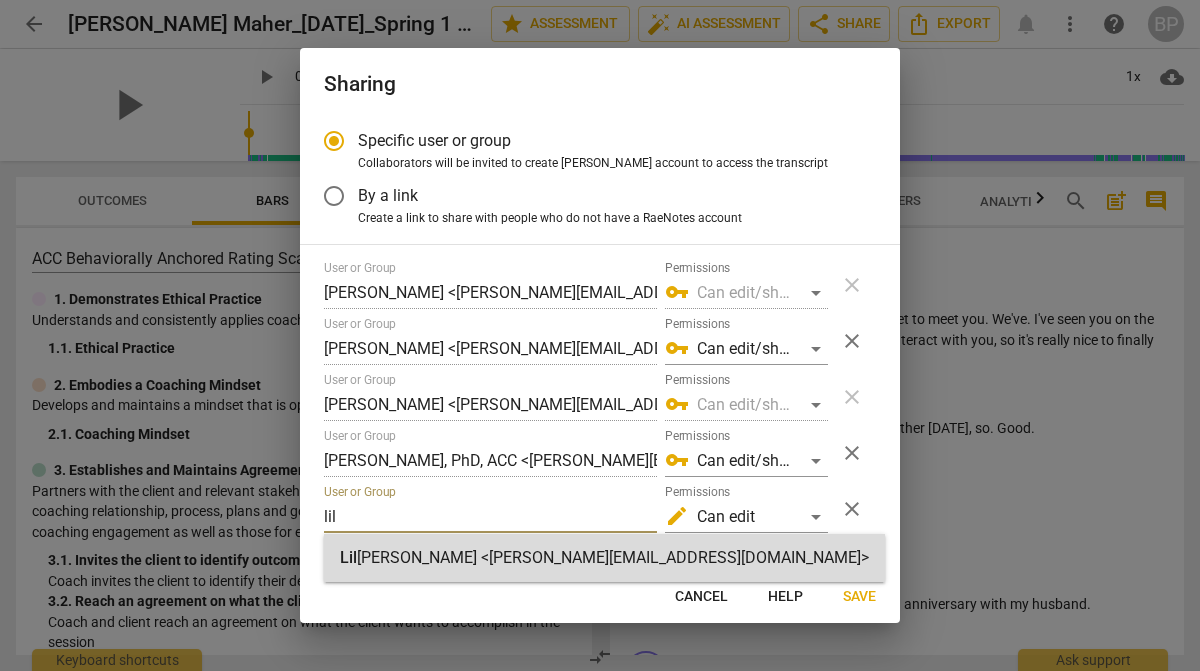 type on "lil" 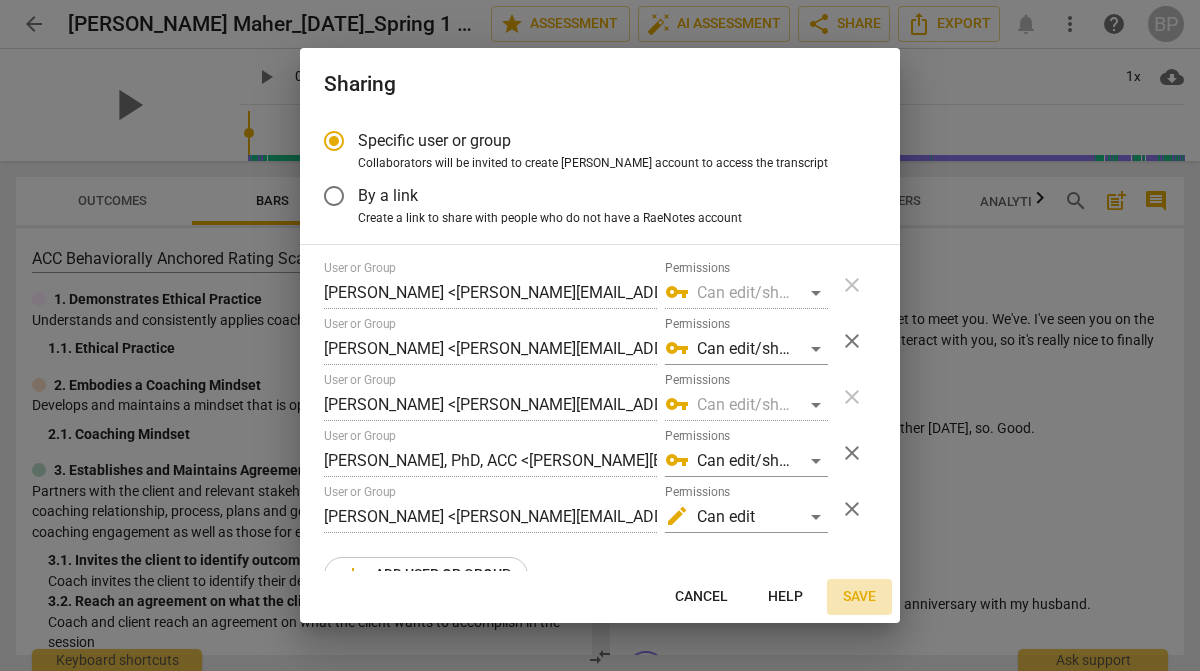 click on "Save" at bounding box center [859, 597] 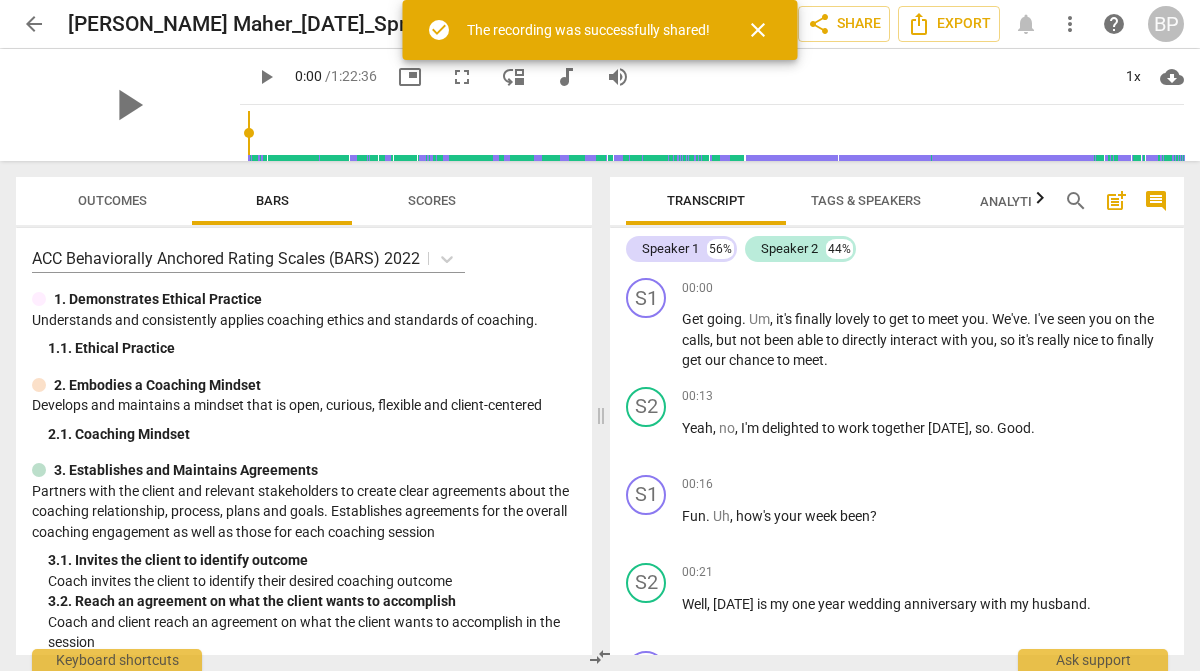 click on "arrow_back" at bounding box center [34, 24] 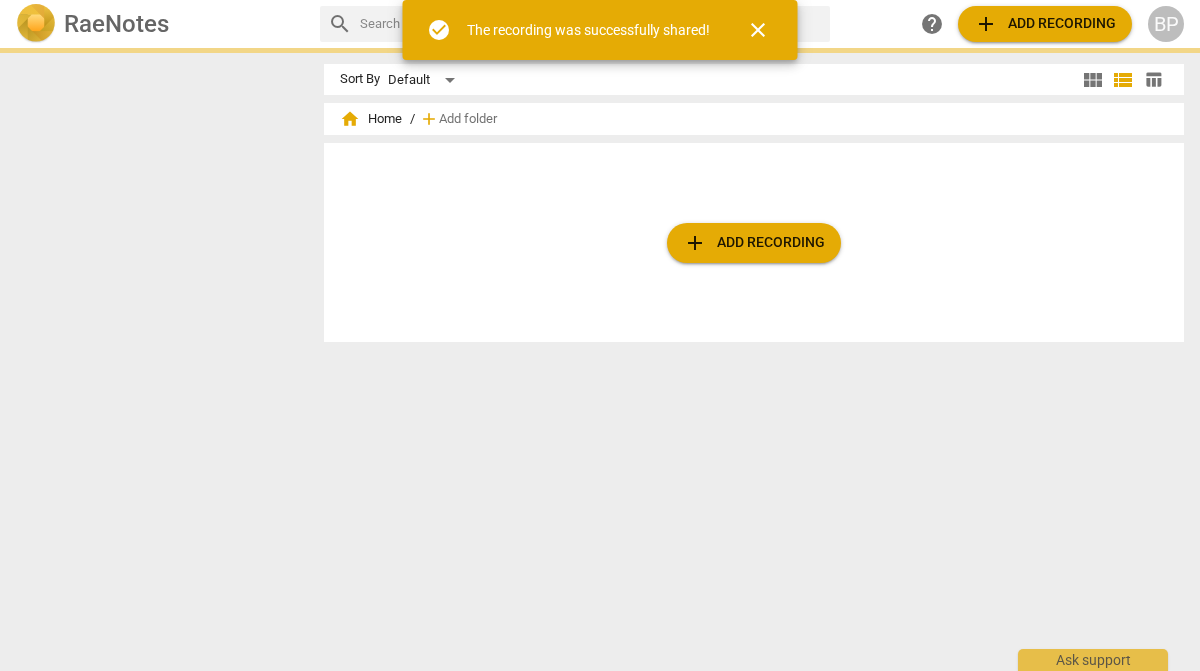 click on "RaeNotes search help add   Add recording BP Sort By Default view_module view_list table_chart home Home / add Add folder add   Add recording check_circle The recording was successfully shared! close Ask support" at bounding box center (600, 0) 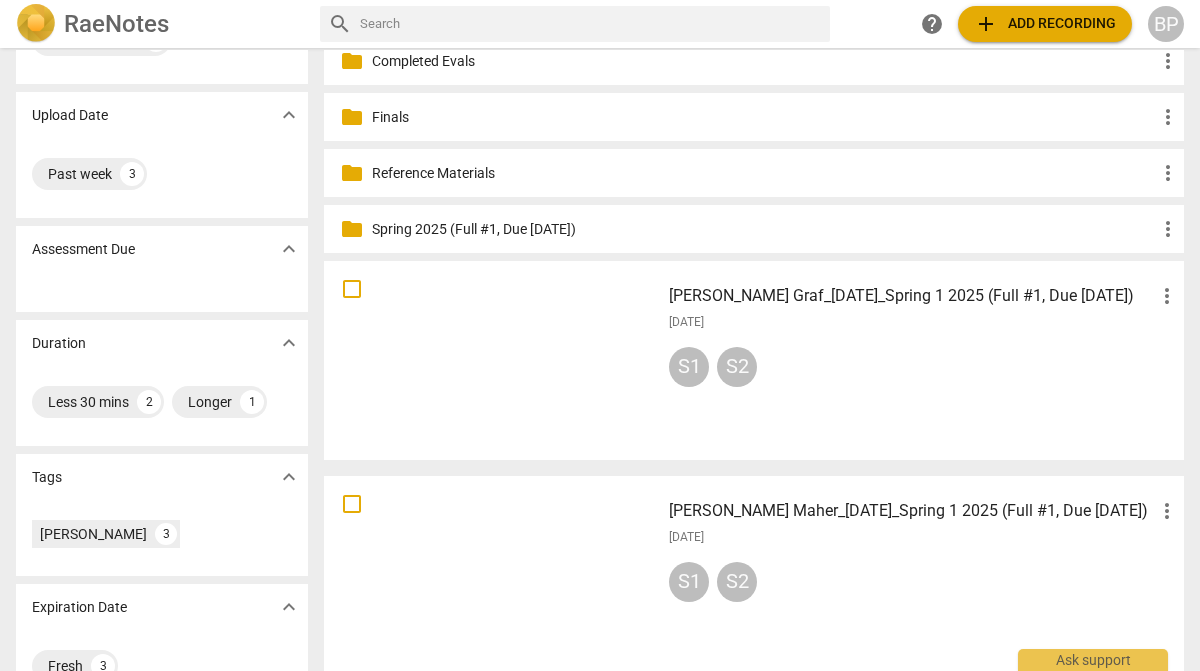scroll, scrollTop: 20, scrollLeft: 0, axis: vertical 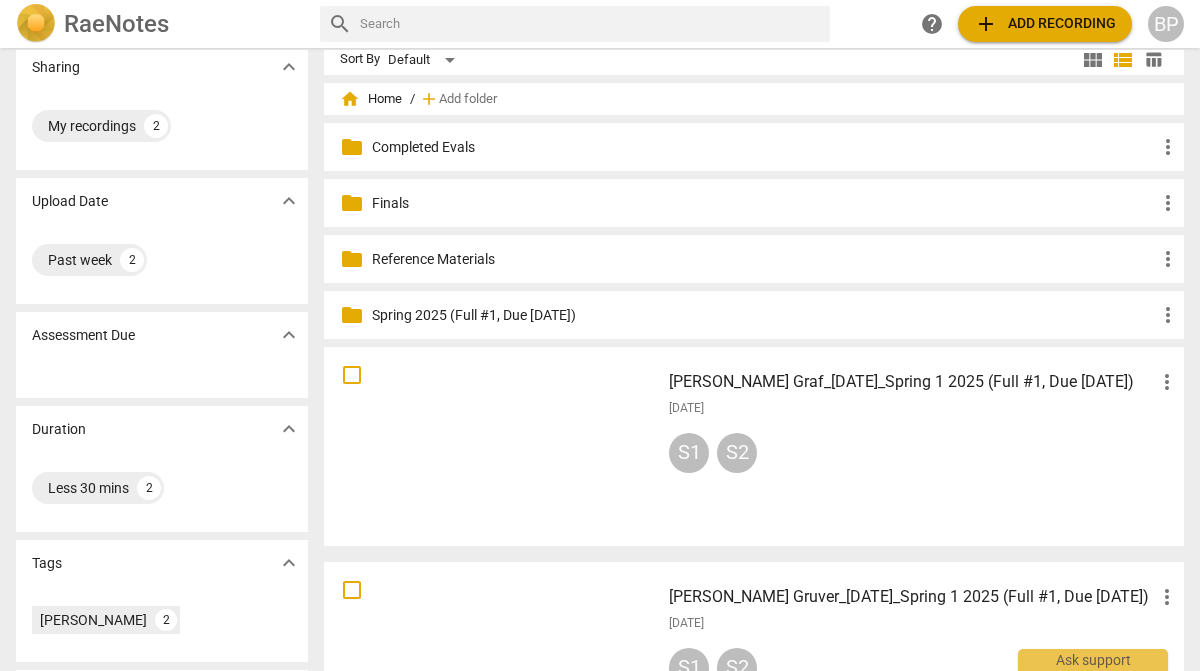 click on "[PERSON_NAME] Gruver_[DATE]_Spring 1 2025 (Full #1, Due [DATE])" at bounding box center (912, 597) 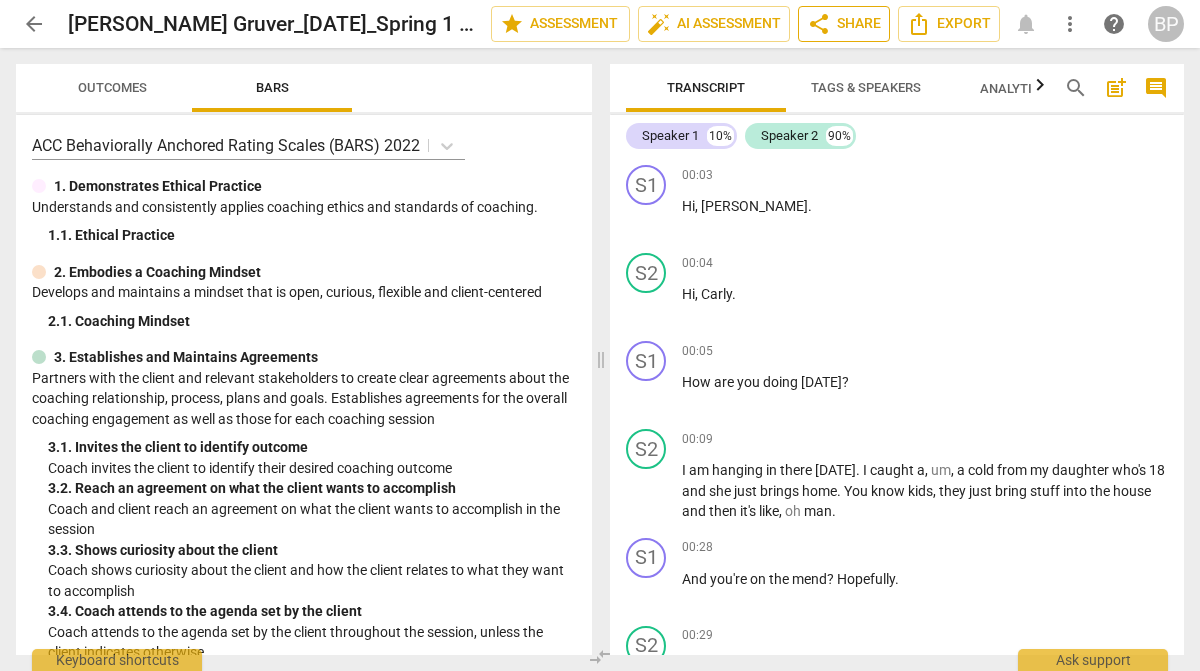 click on "share    Share" at bounding box center [844, 24] 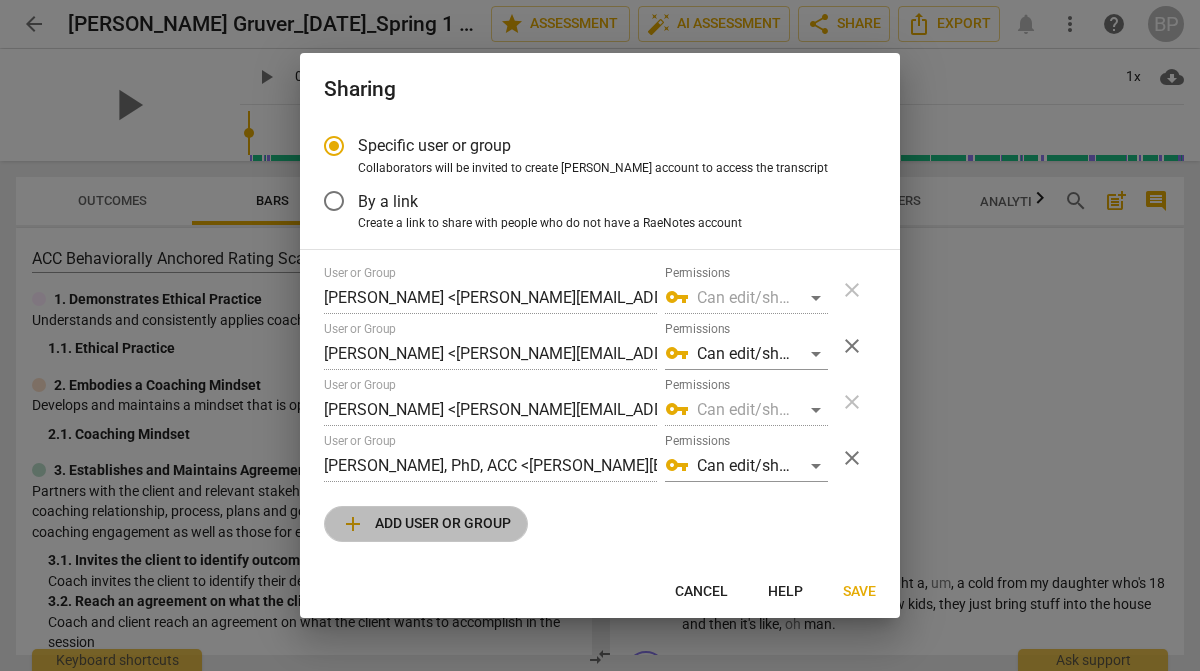 click on "add Add user or group" at bounding box center [426, 524] 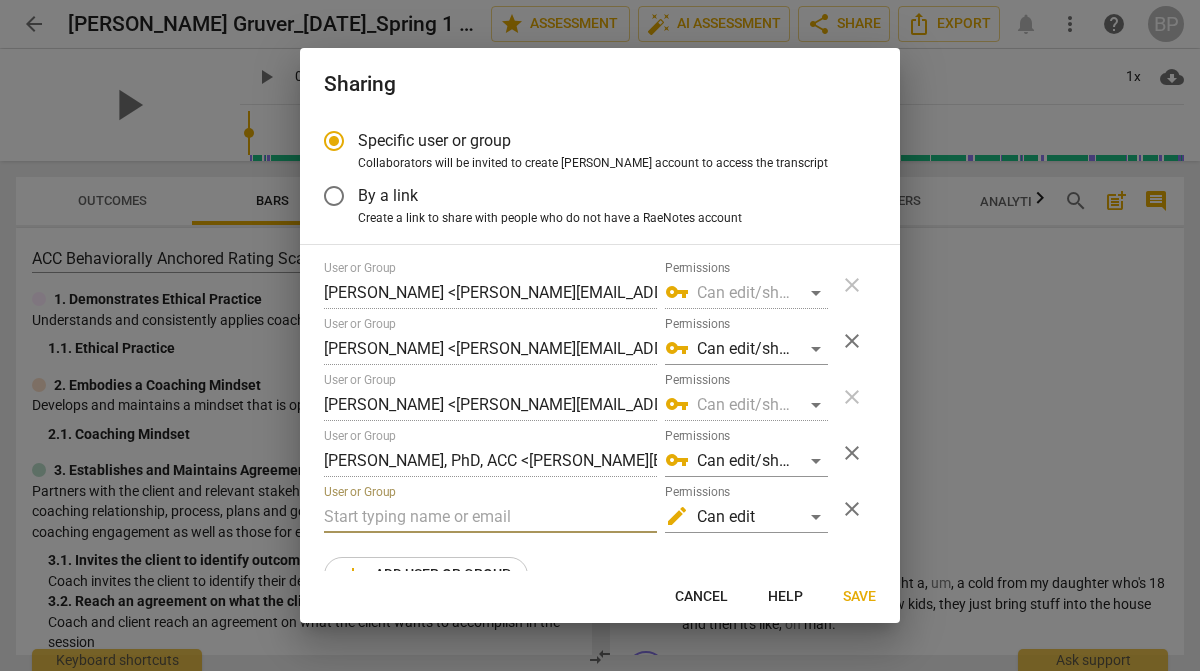 click at bounding box center (490, 517) 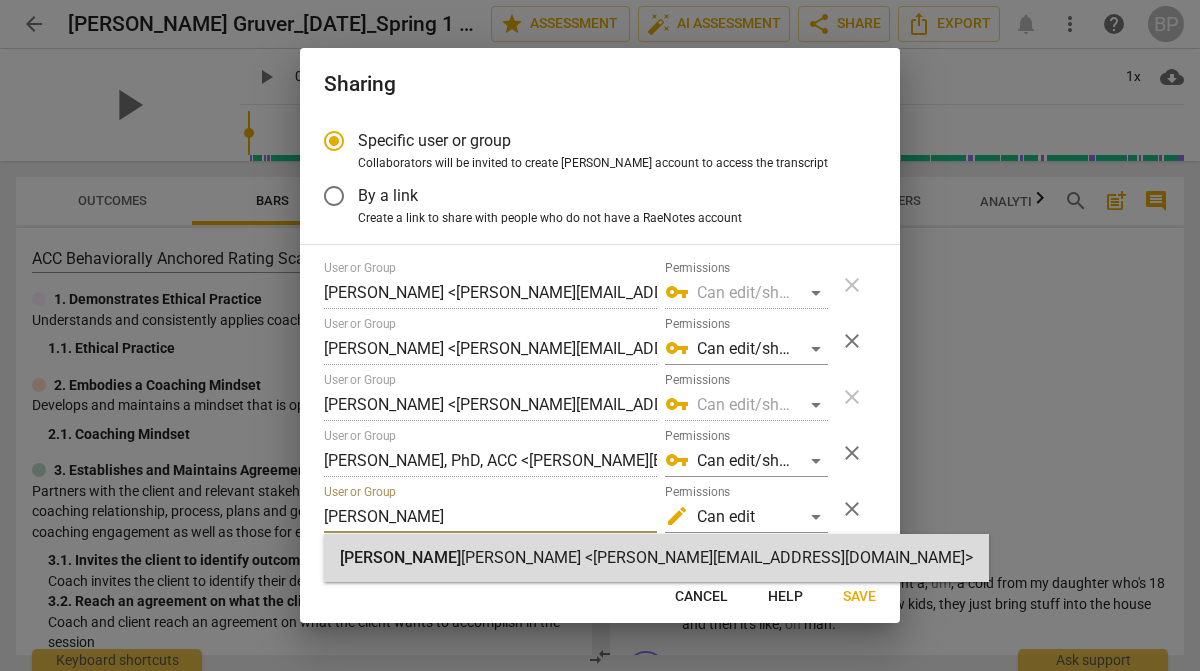 type on "[PERSON_NAME]" 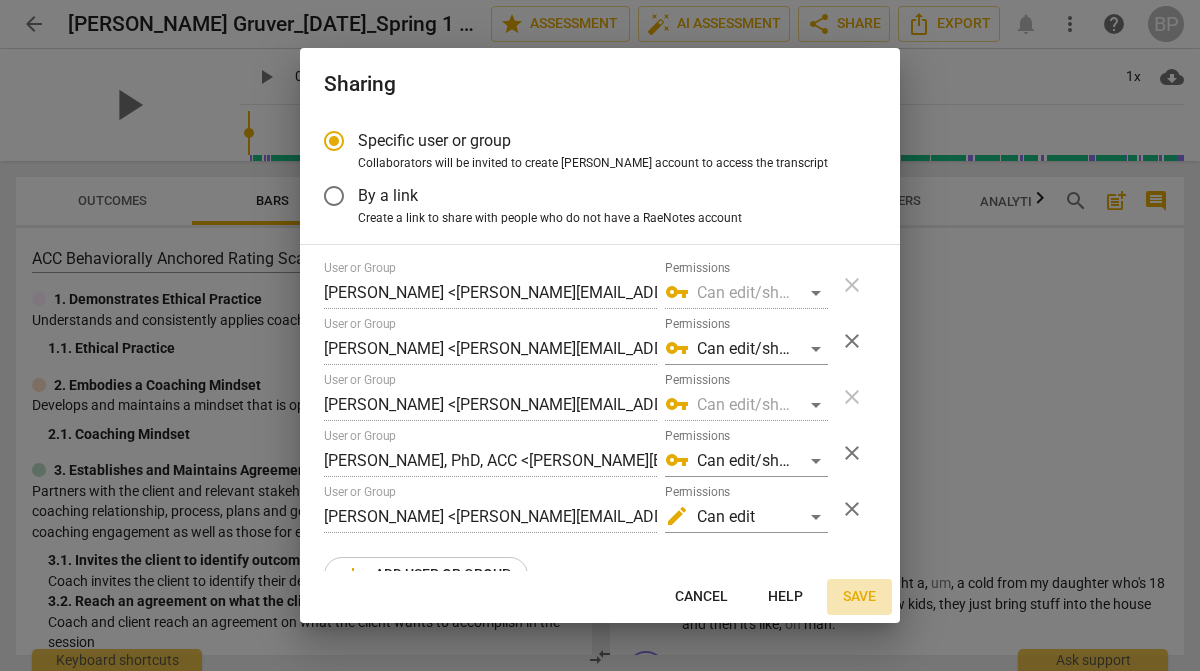 click on "Save" at bounding box center [859, 597] 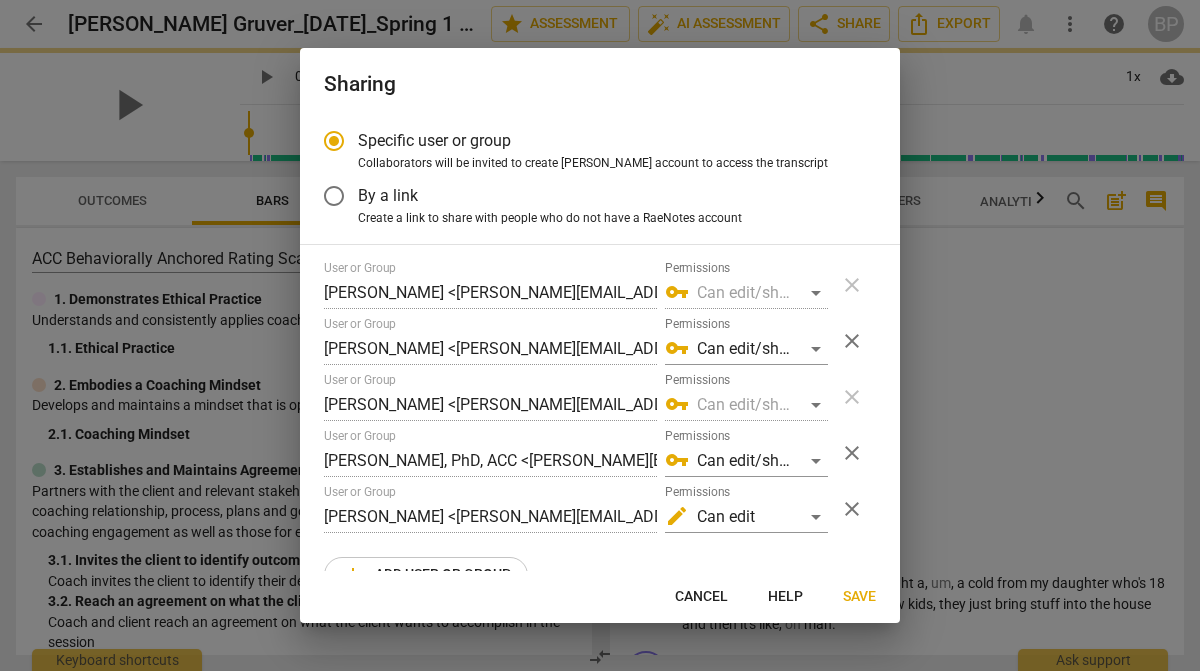 radio on "false" 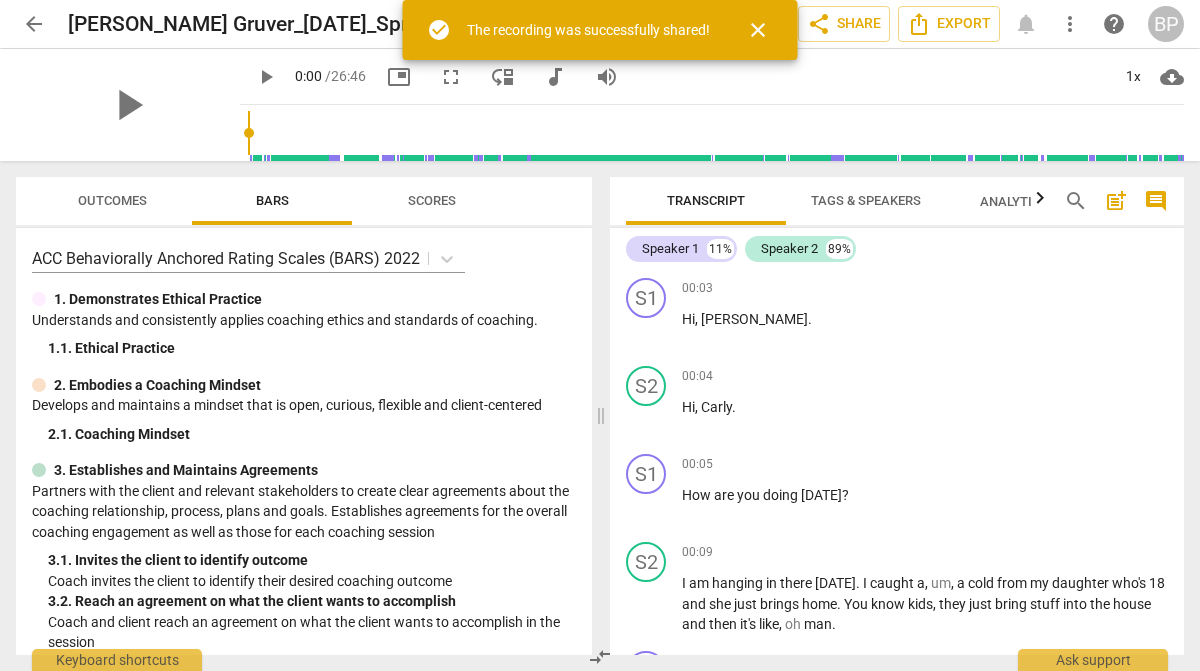 click on "arrow_back" at bounding box center (34, 24) 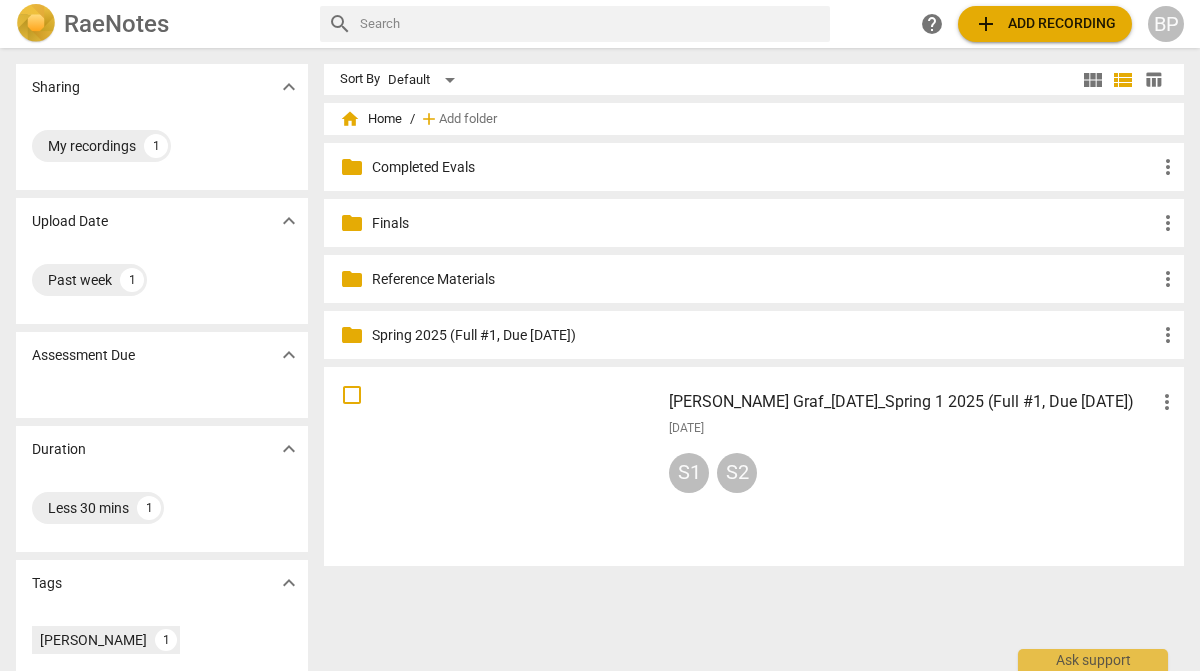 click on "[PERSON_NAME] Graf_[DATE]_Spring 1 2025 (Full #1, Due [DATE]) more_vert [DATE] S1 S2" at bounding box center (924, 466) 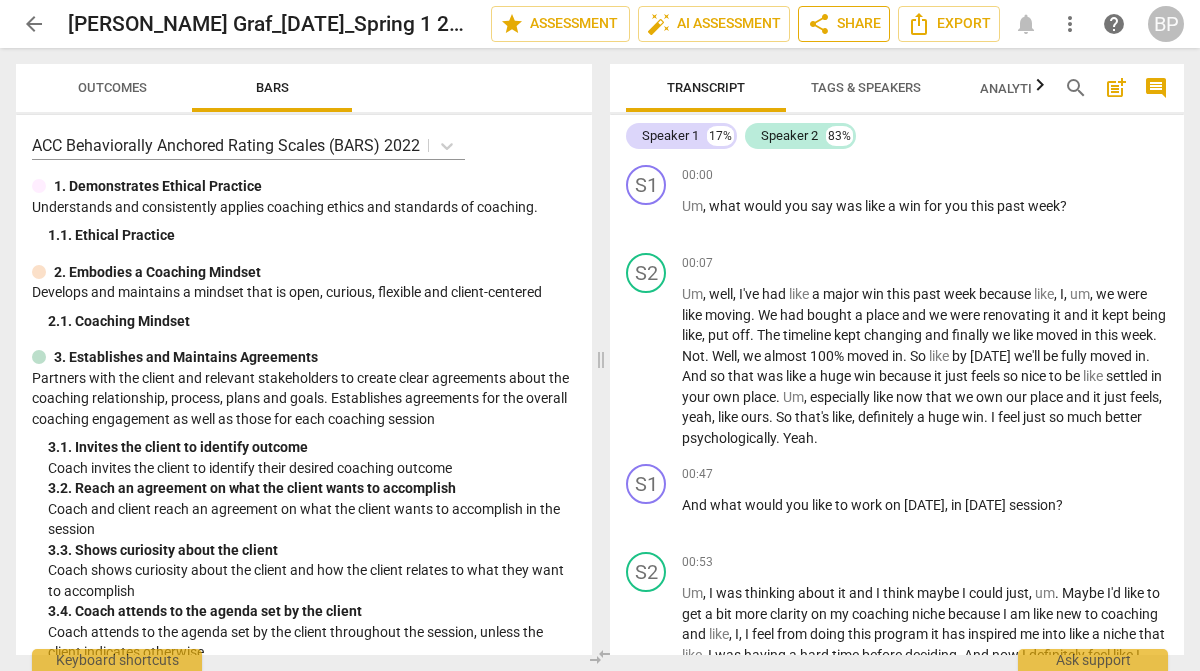 click on "share    Share" at bounding box center (844, 24) 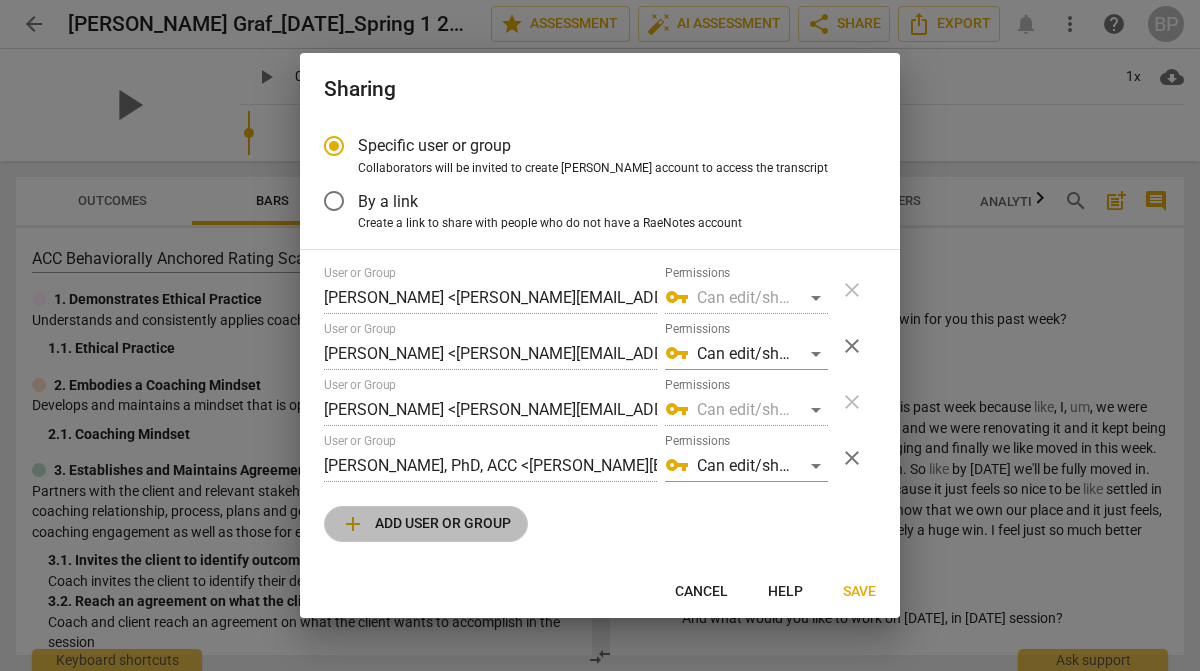 click on "add Add user or group" at bounding box center (426, 524) 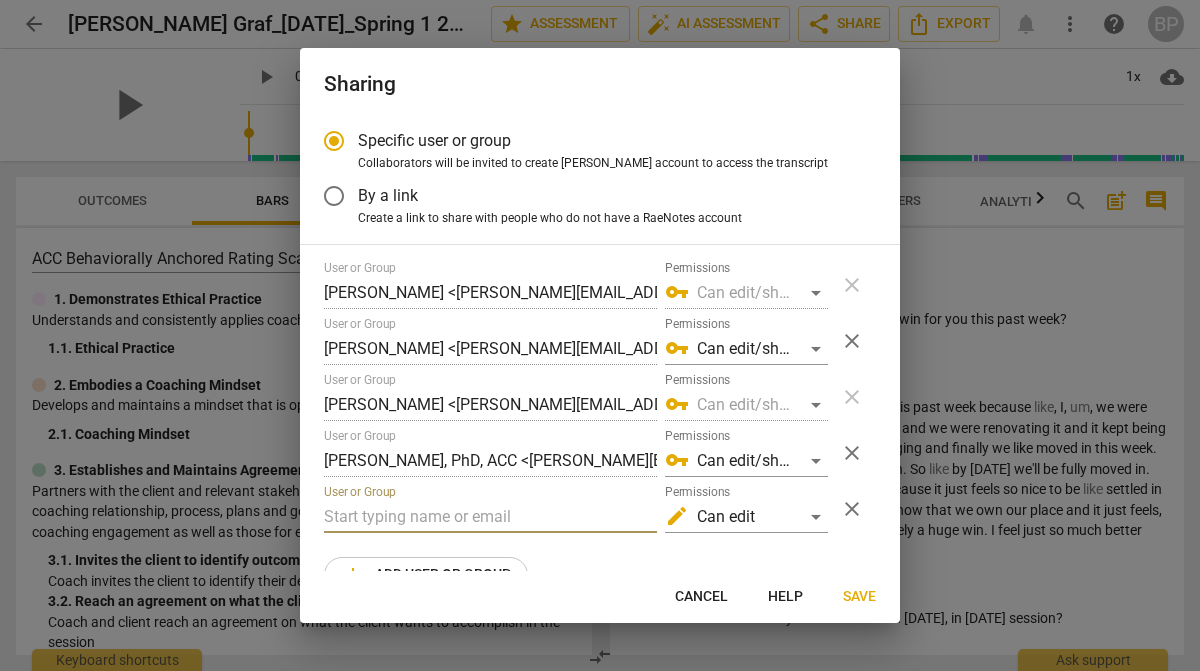 click at bounding box center (490, 517) 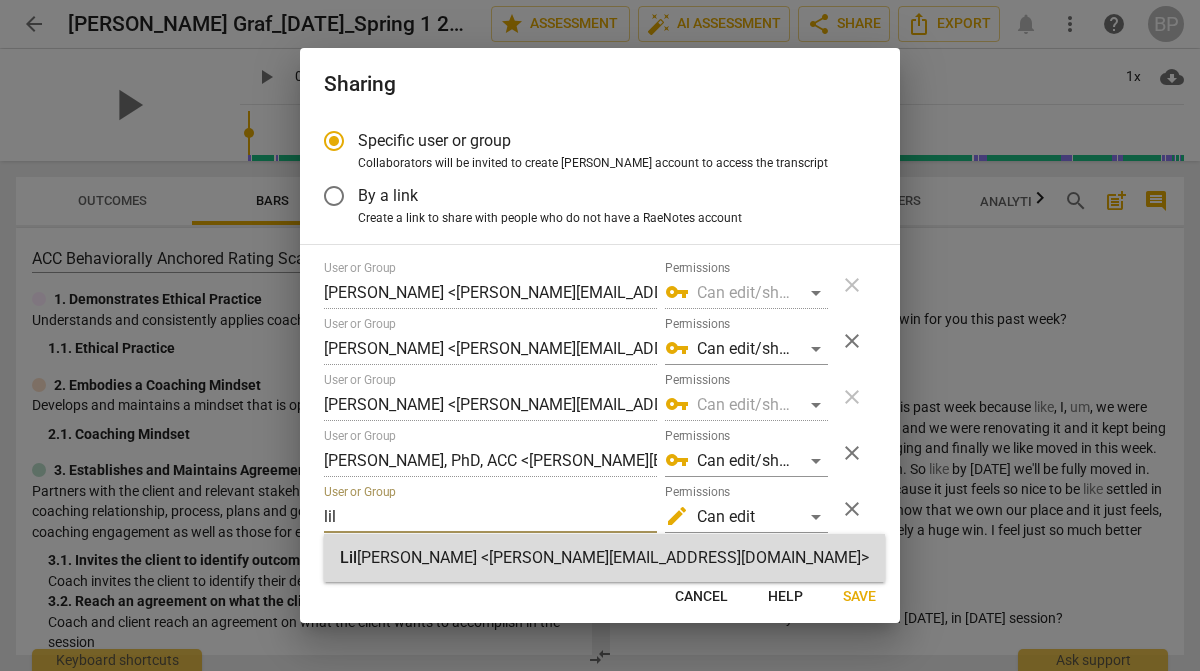 type on "lil" 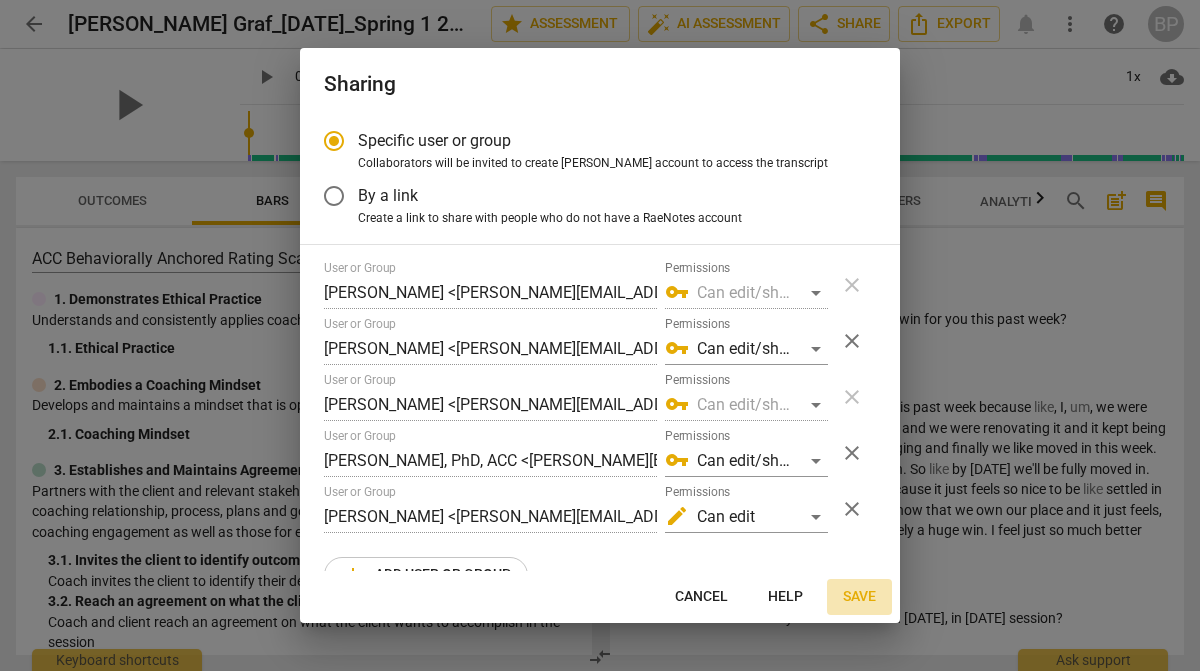 click on "Save" at bounding box center (859, 597) 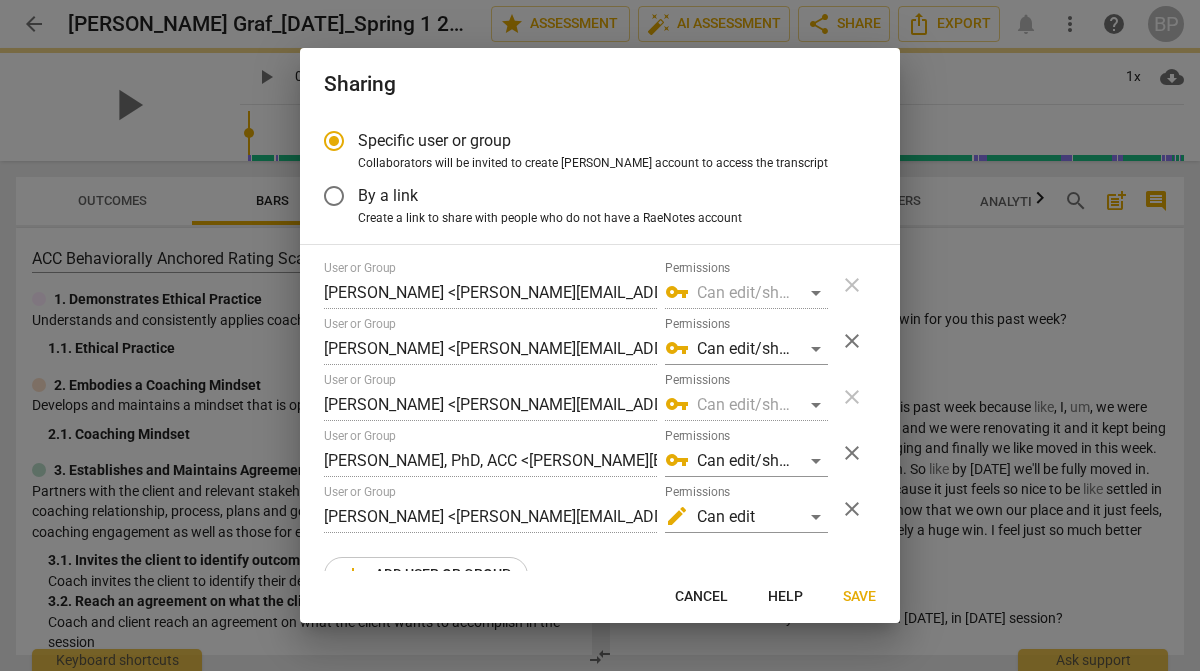 radio on "false" 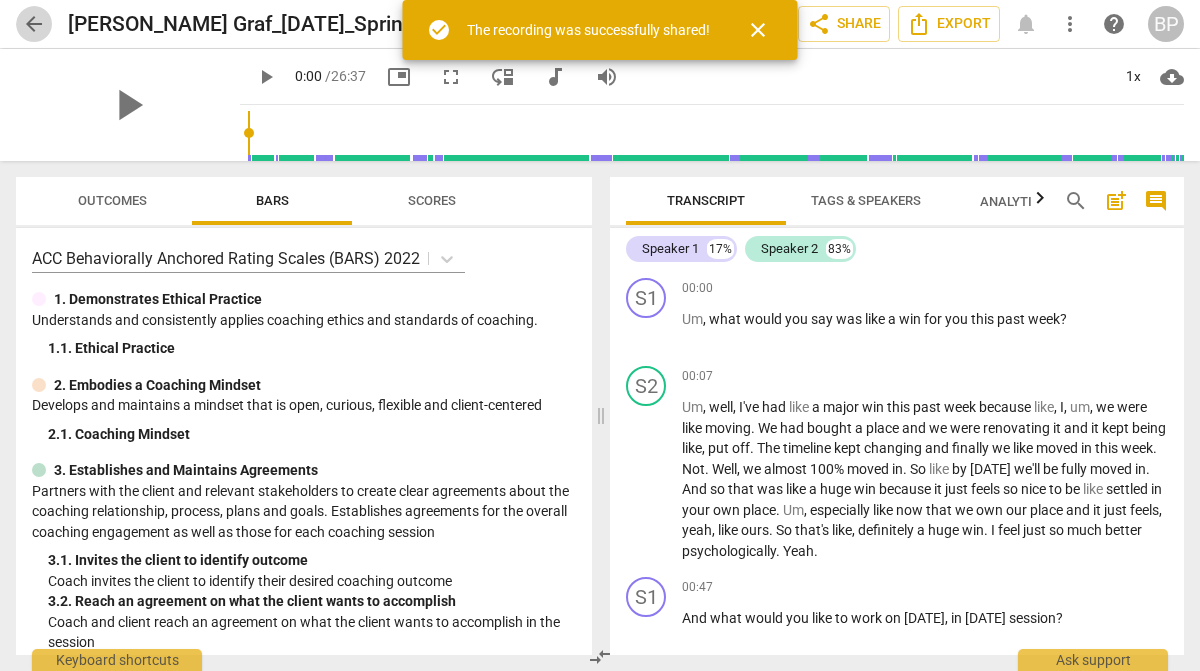 click on "arrow_back" at bounding box center [34, 24] 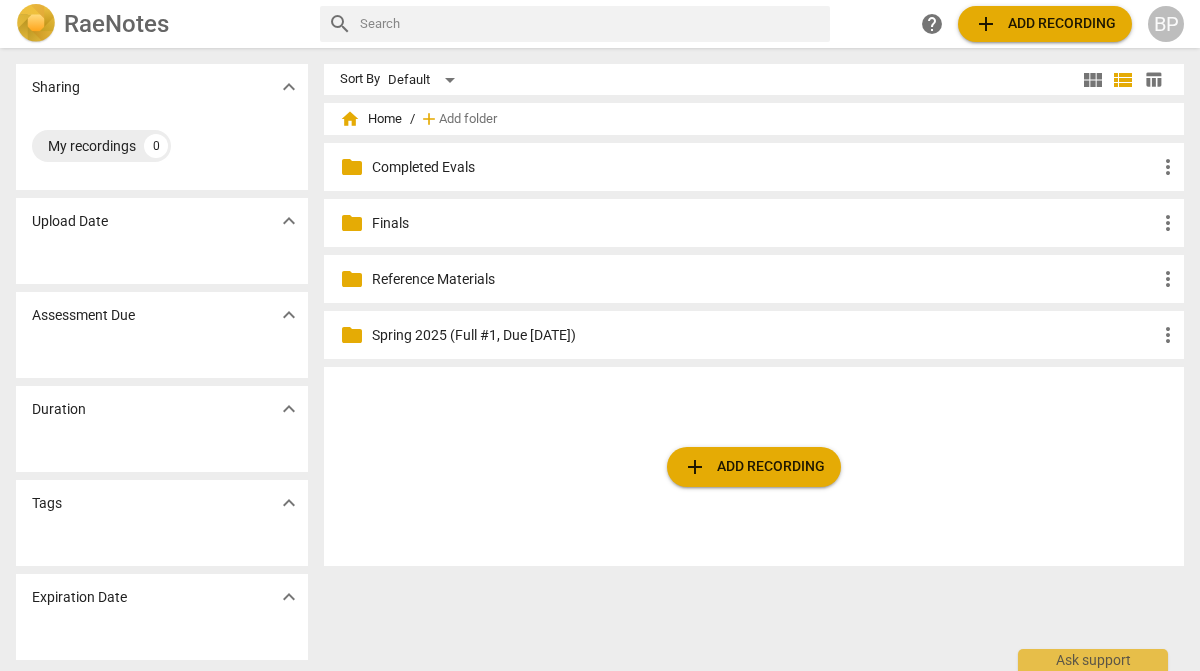 click on "Finals" at bounding box center (764, 223) 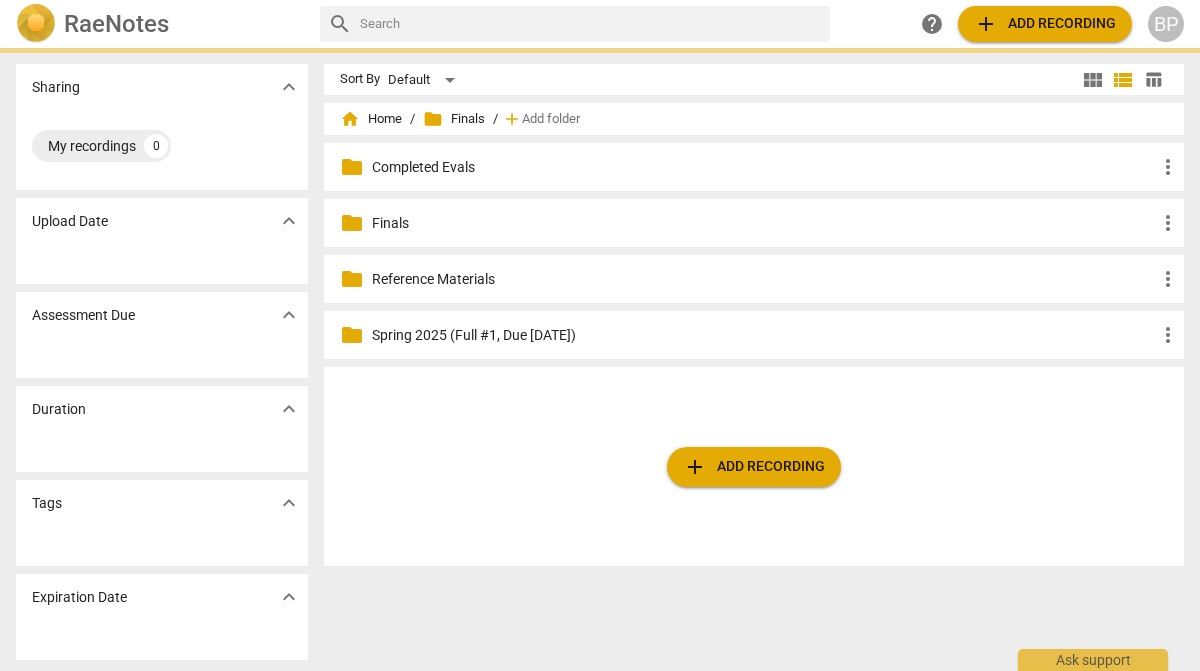 click on "Finals" at bounding box center [764, 223] 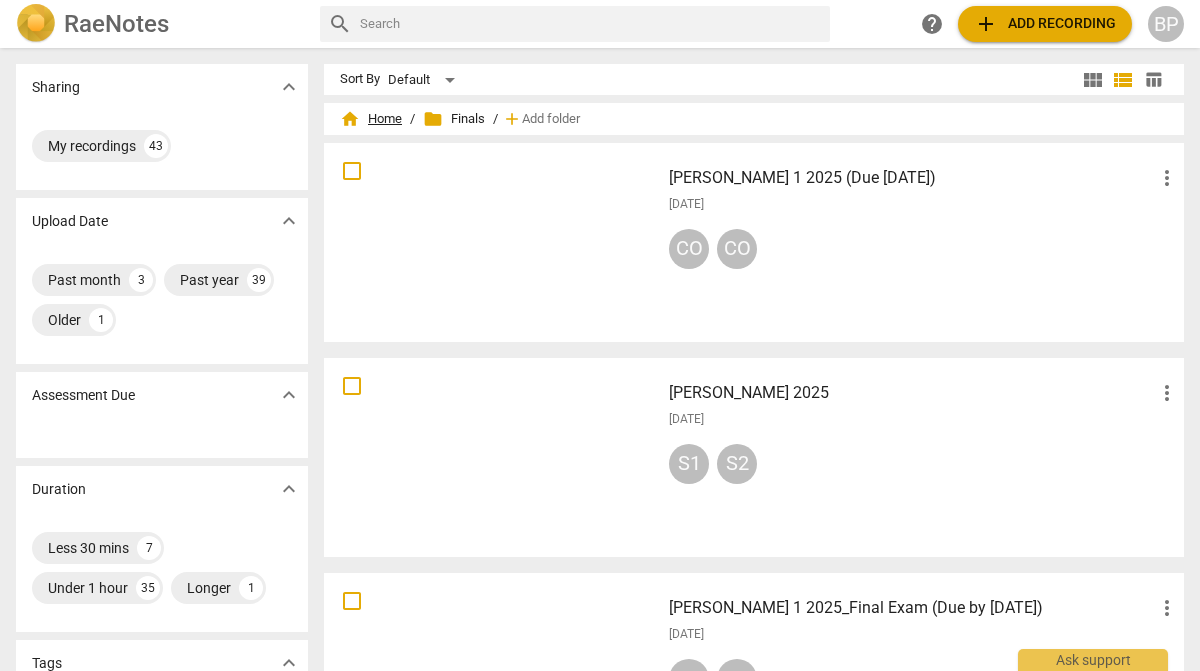 click on "home Home" at bounding box center [371, 119] 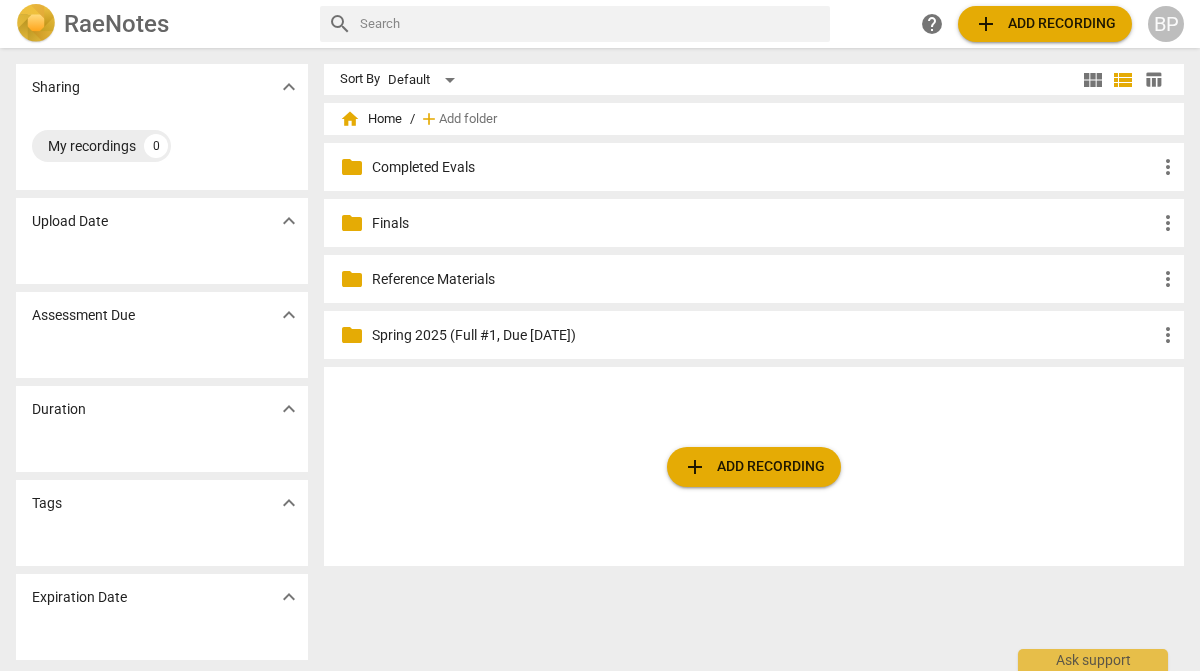 click on "add   Add recording" at bounding box center [754, 467] 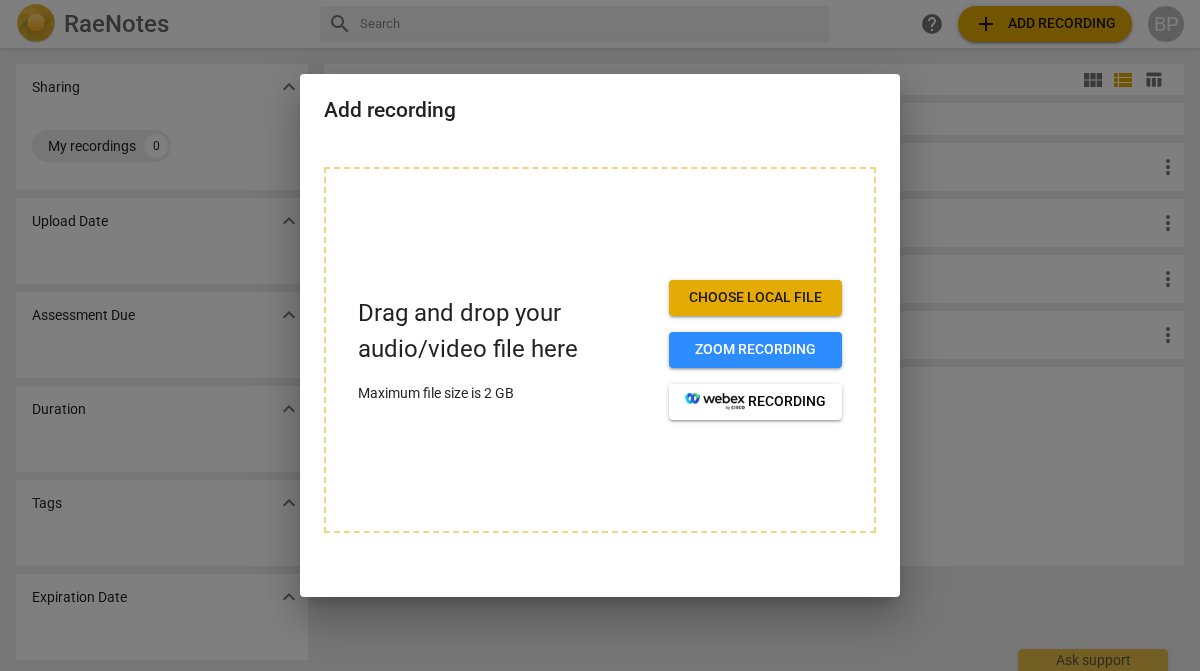 click on "Choose local file" at bounding box center [755, 298] 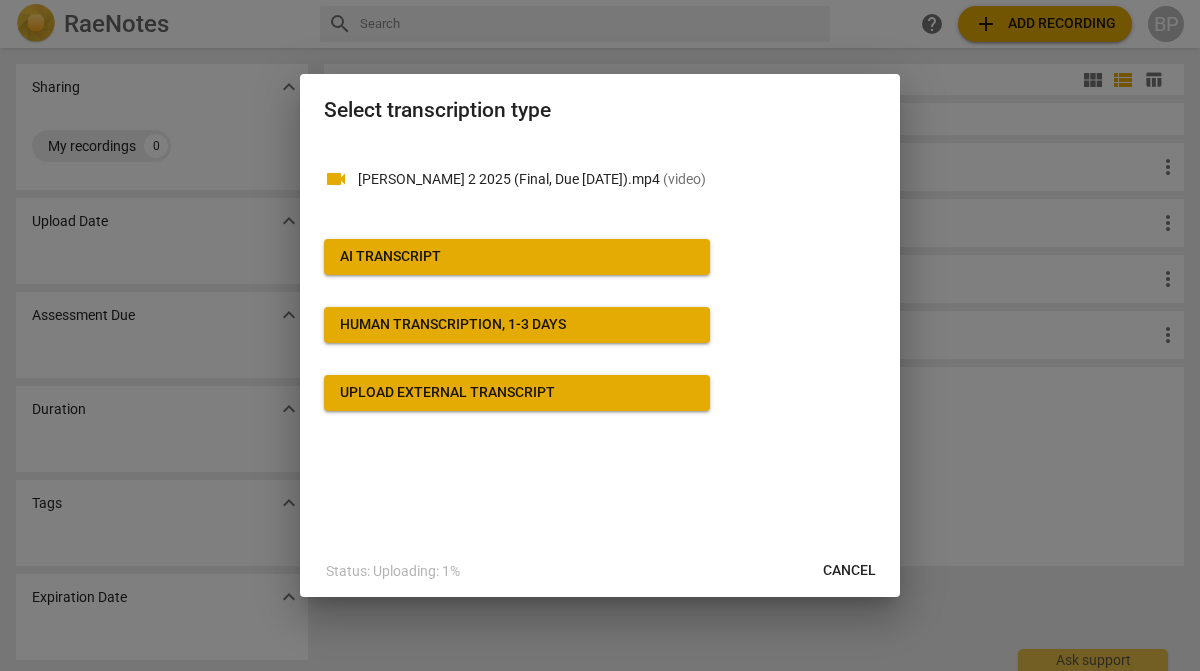 click on "AI Transcript" at bounding box center [390, 257] 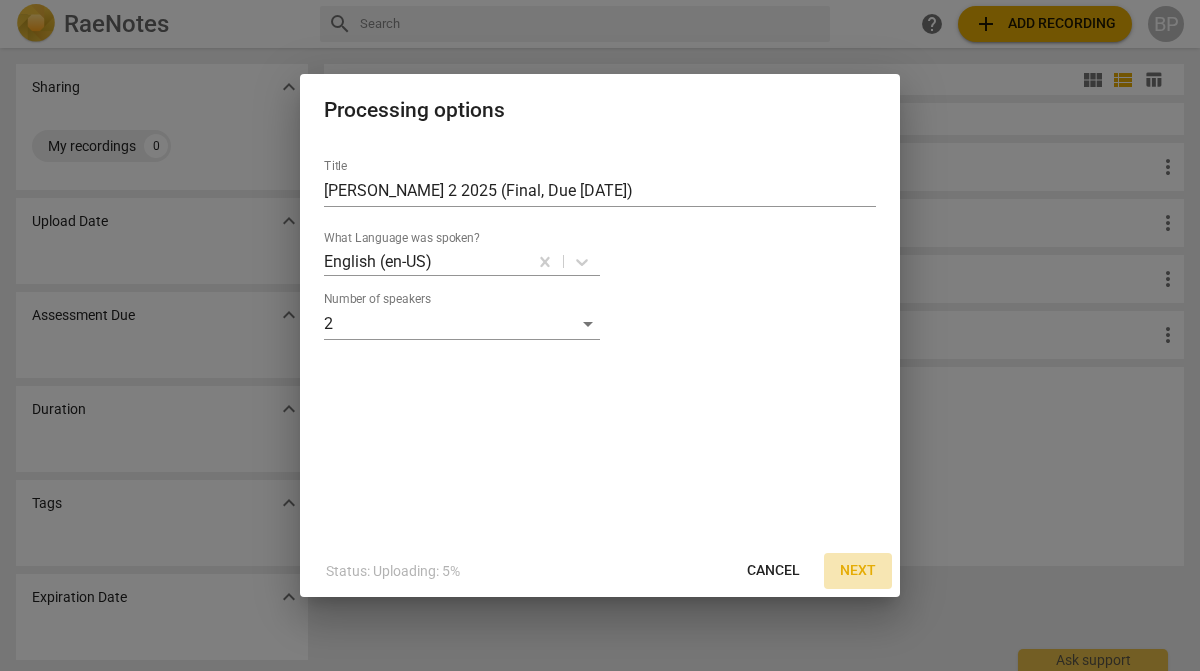 click on "Next" at bounding box center [858, 571] 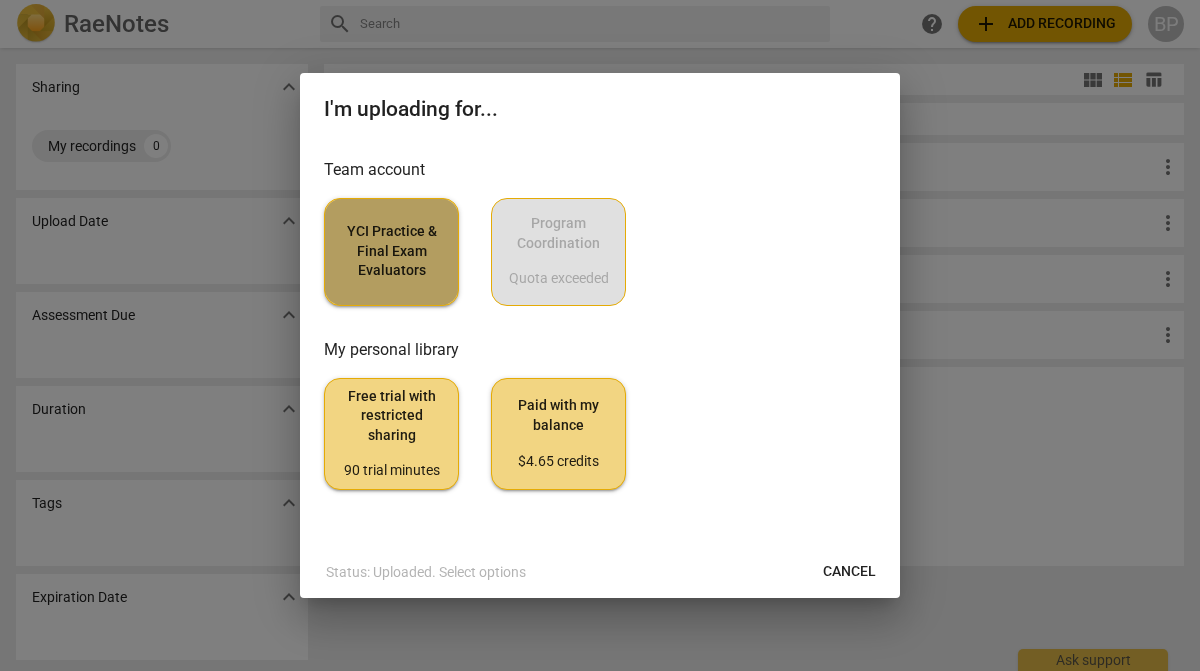 click on "YCI Practice & Final Exam Evaluators" at bounding box center (391, 251) 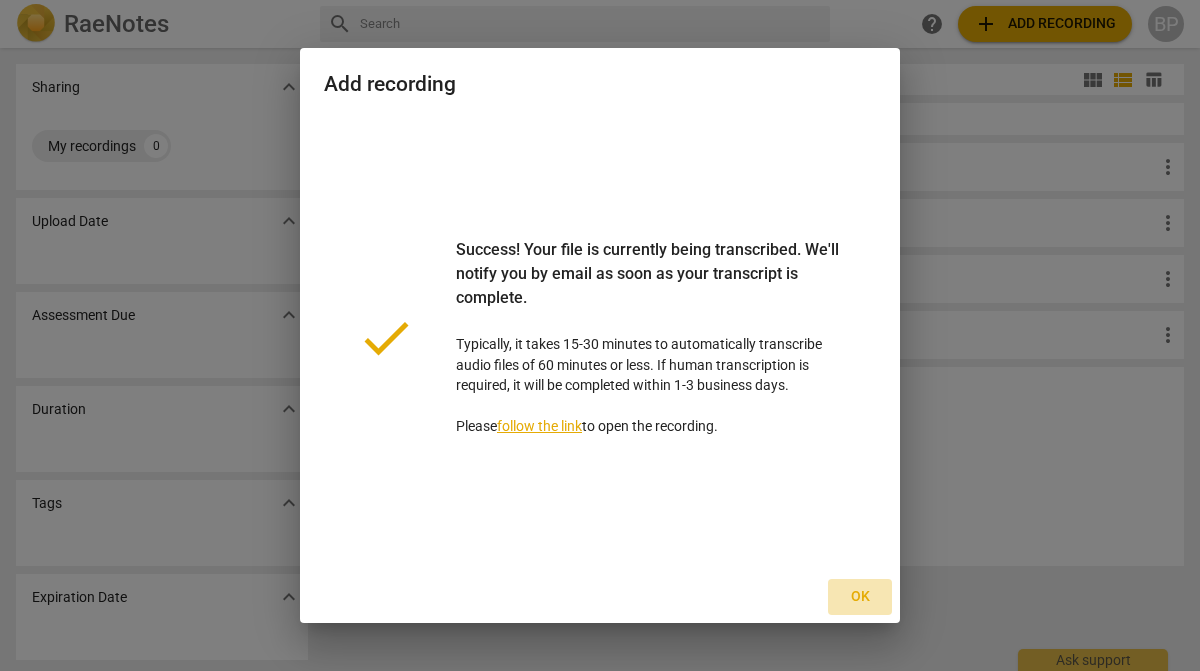 click on "Ok" at bounding box center (860, 597) 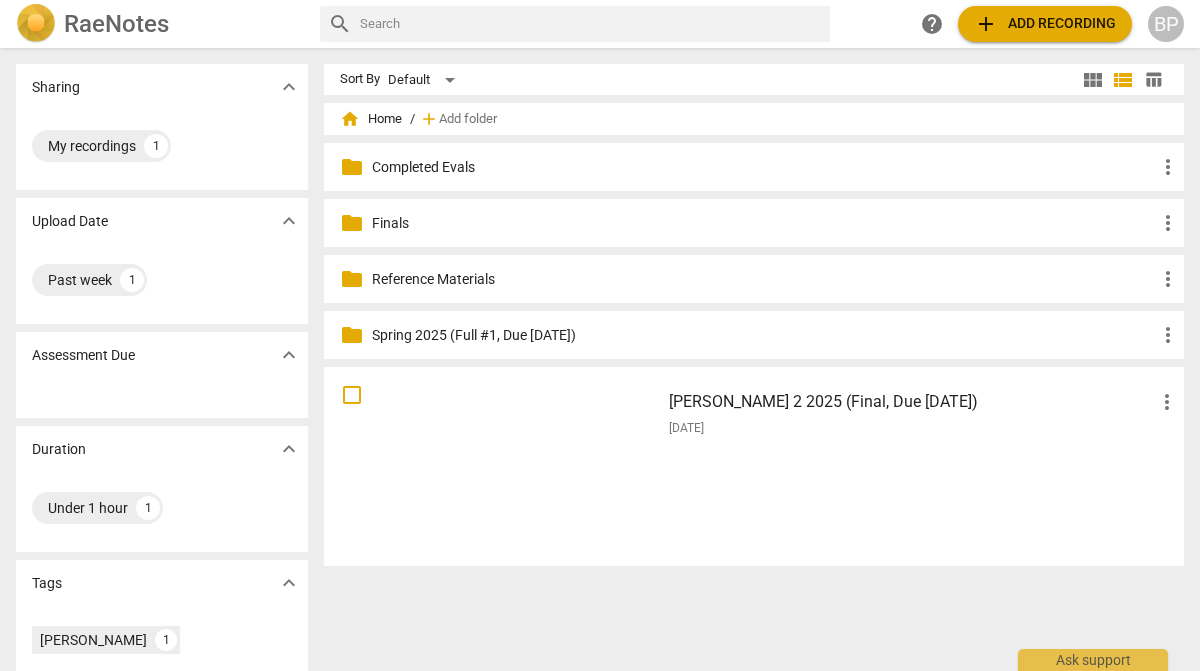 click at bounding box center (492, 466) 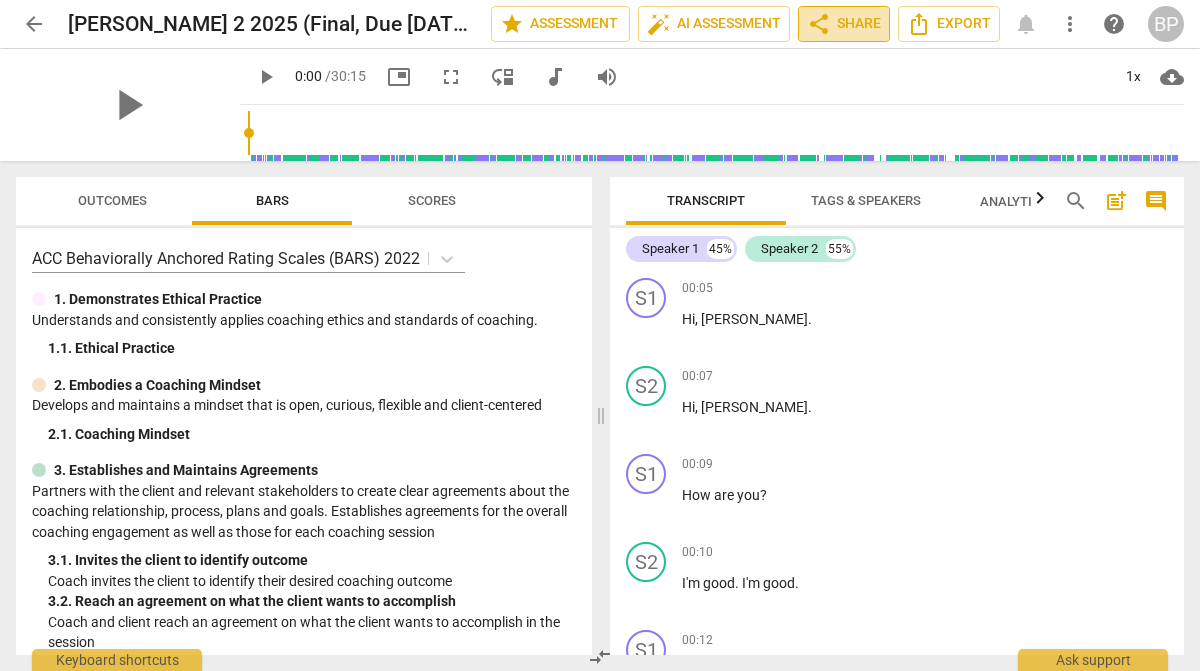 click on "share" at bounding box center [819, 24] 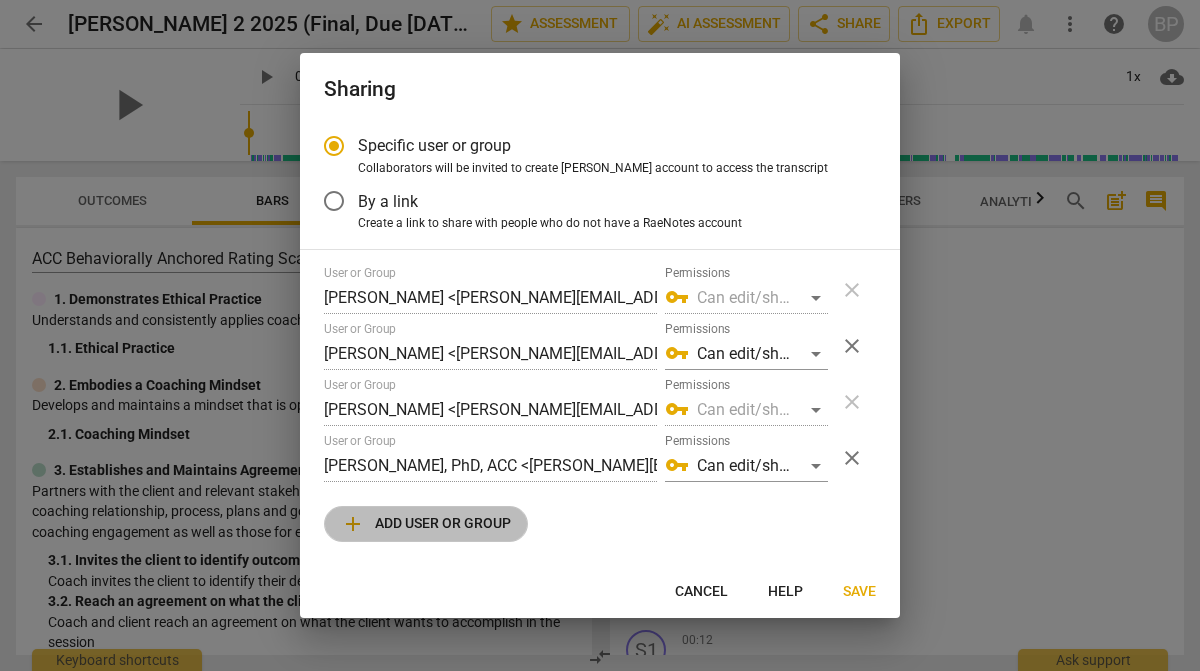 click on "add" at bounding box center [353, 524] 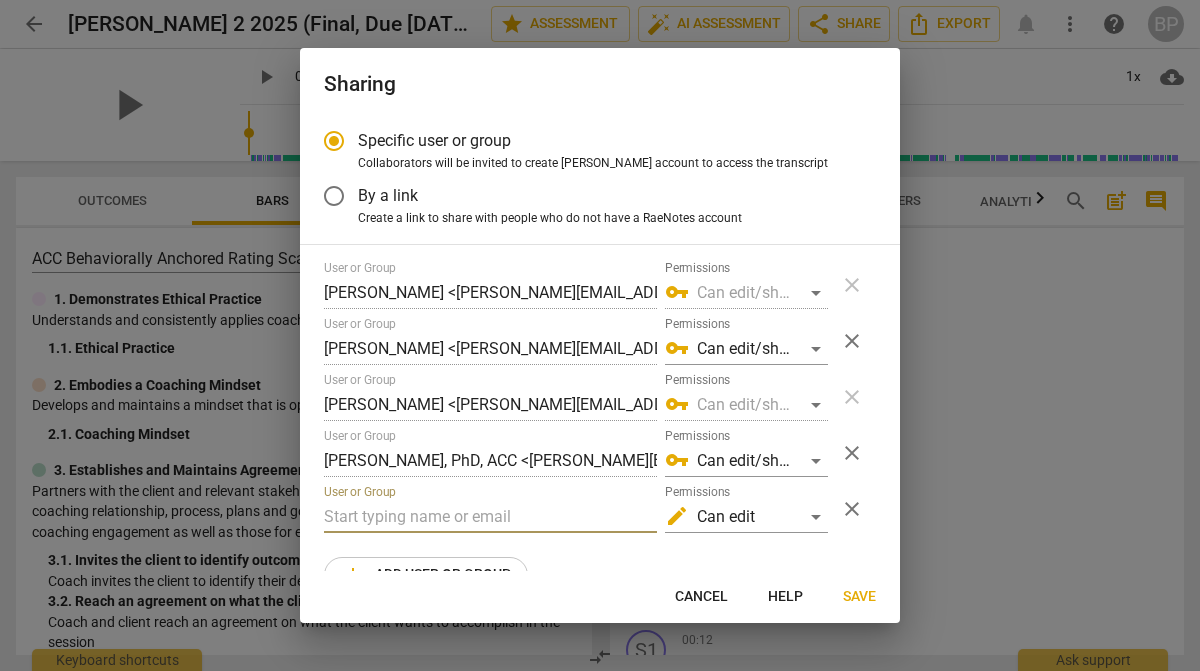click at bounding box center (490, 517) 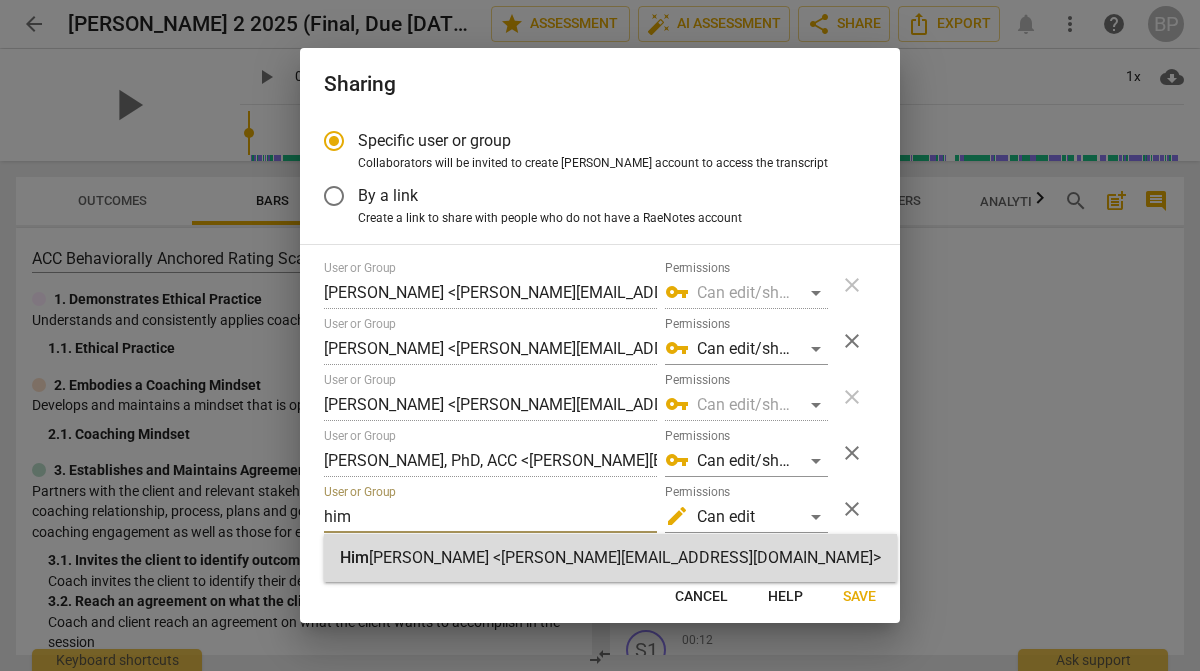 type on "him" 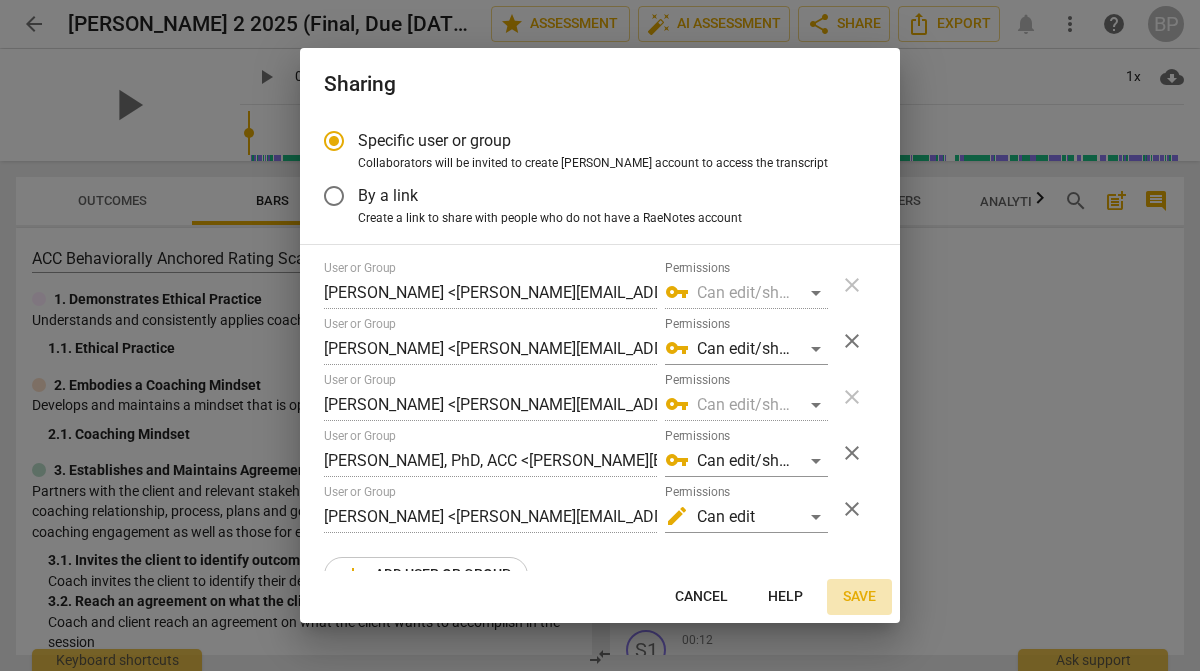 click on "Save" at bounding box center [859, 597] 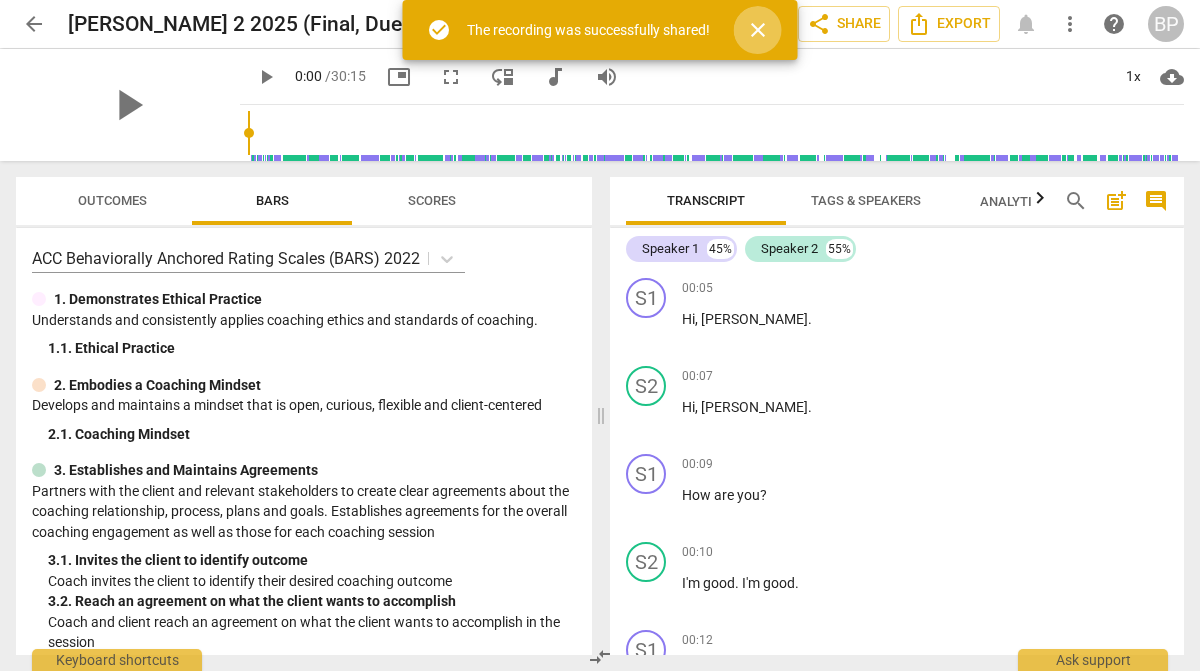 click on "close" at bounding box center [758, 30] 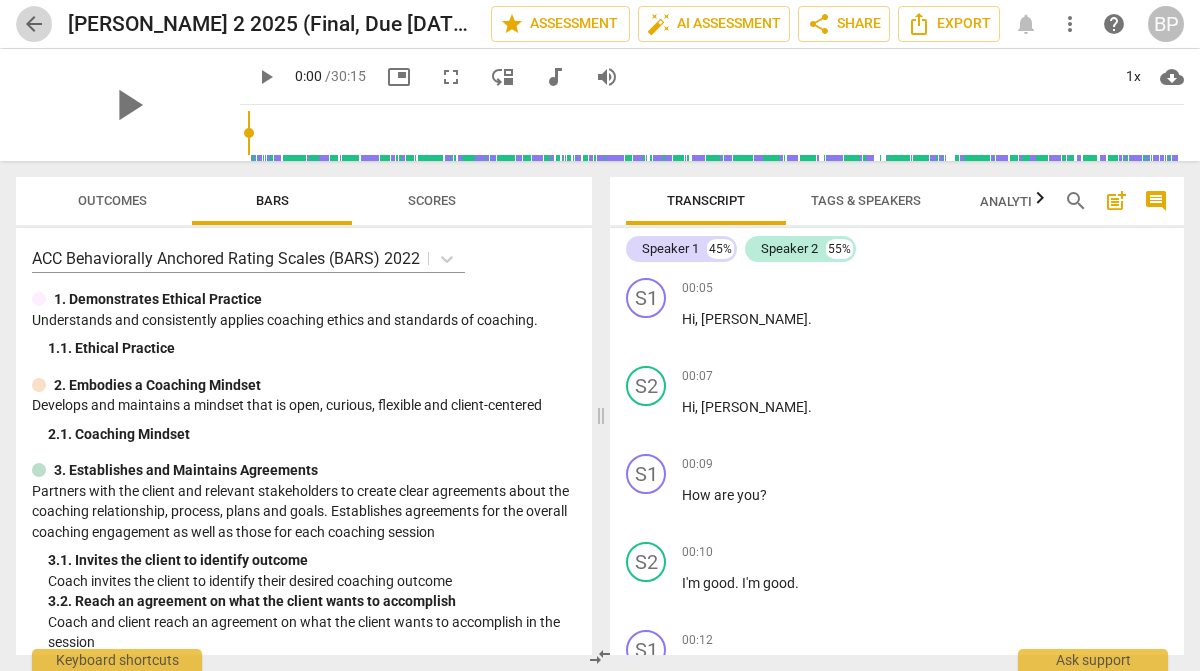 click on "arrow_back" at bounding box center (34, 24) 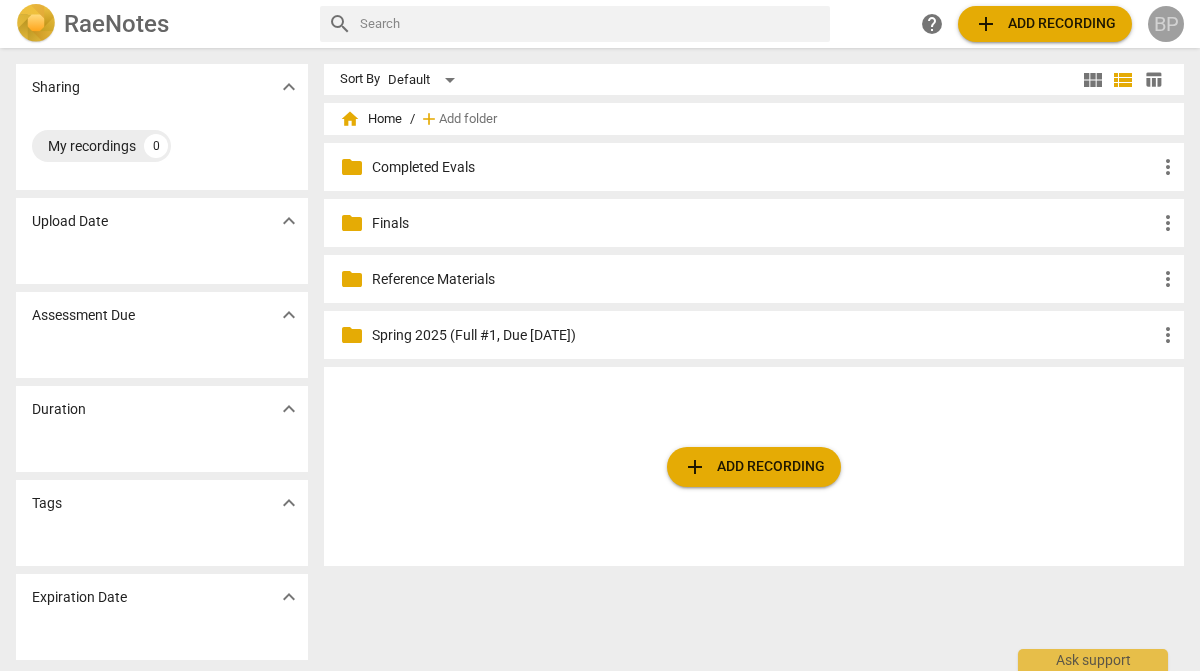 click on "BP" at bounding box center [1166, 24] 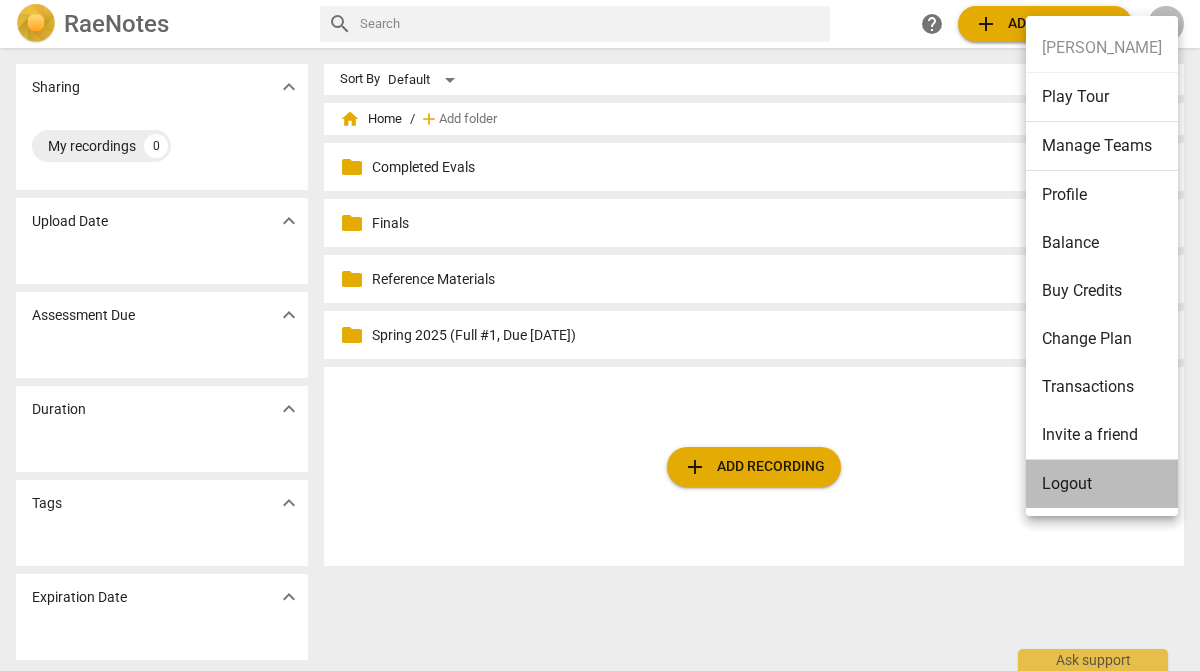 click on "Logout" at bounding box center [1102, 484] 